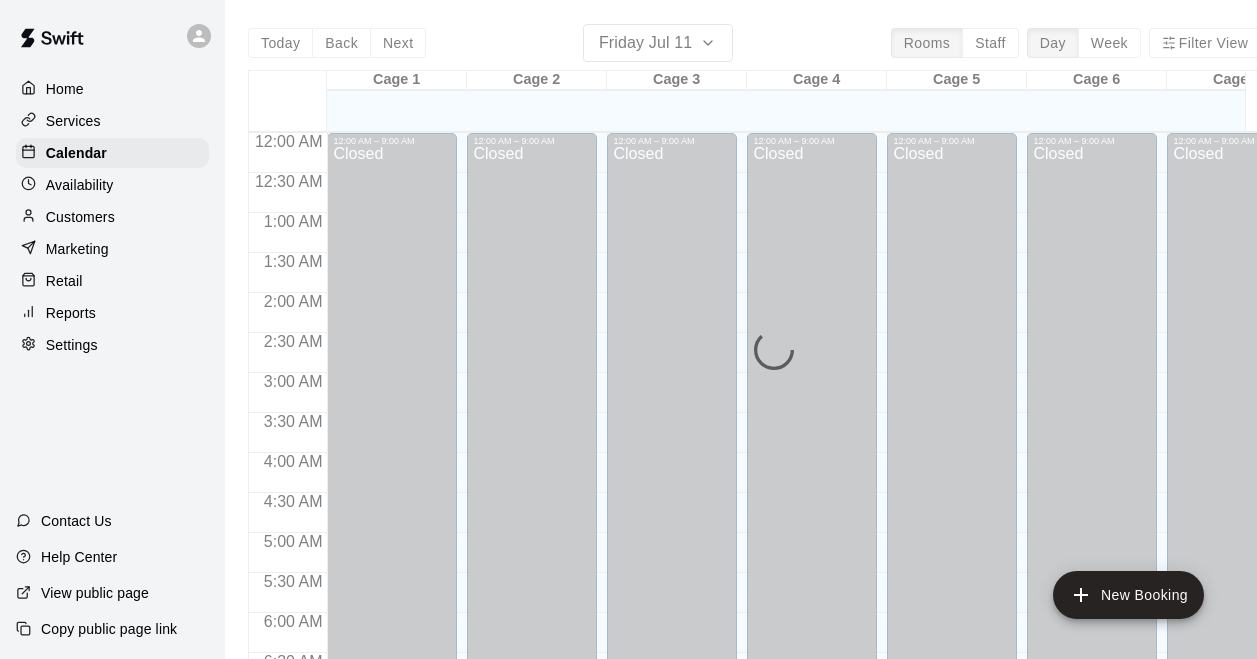 scroll, scrollTop: 0, scrollLeft: 24, axis: horizontal 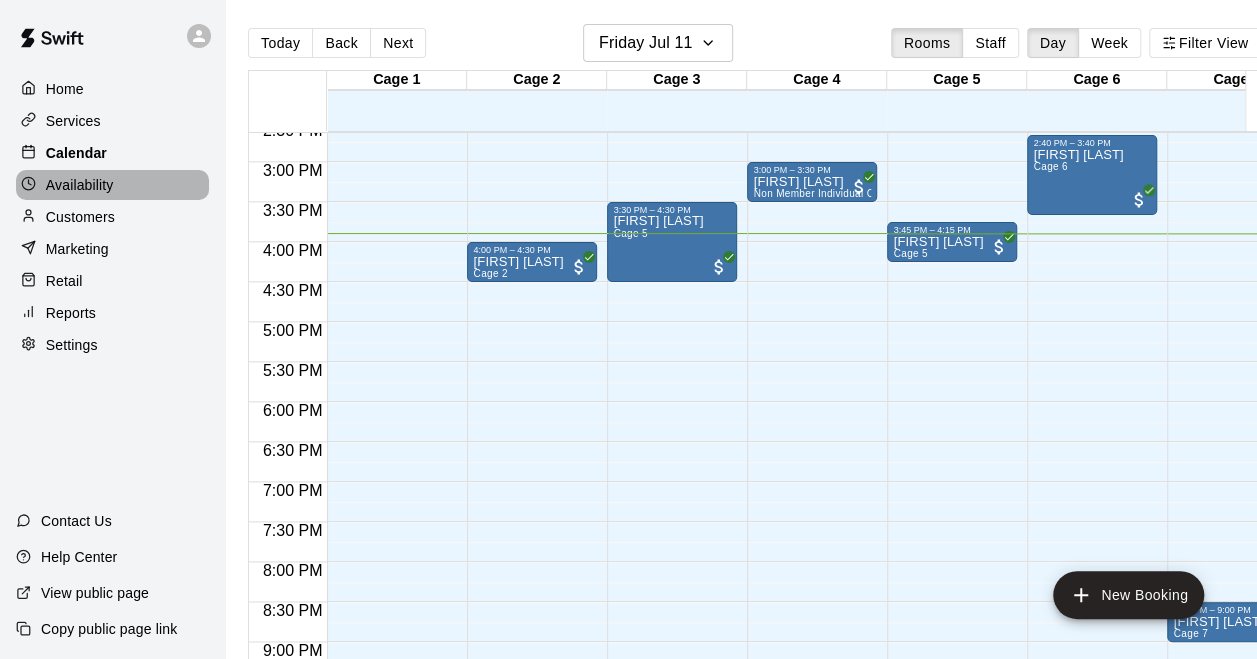 drag, startPoint x: 120, startPoint y: 192, endPoint x: 135, endPoint y: 166, distance: 30.016663 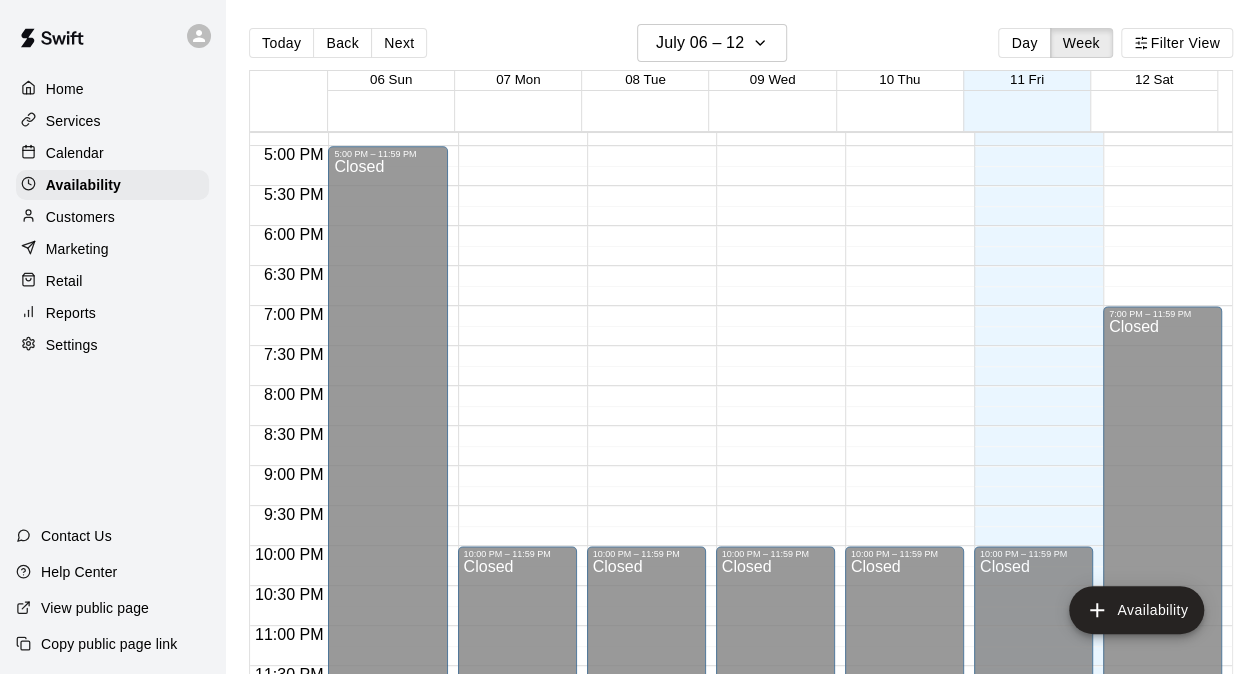 scroll, scrollTop: 1356, scrollLeft: 0, axis: vertical 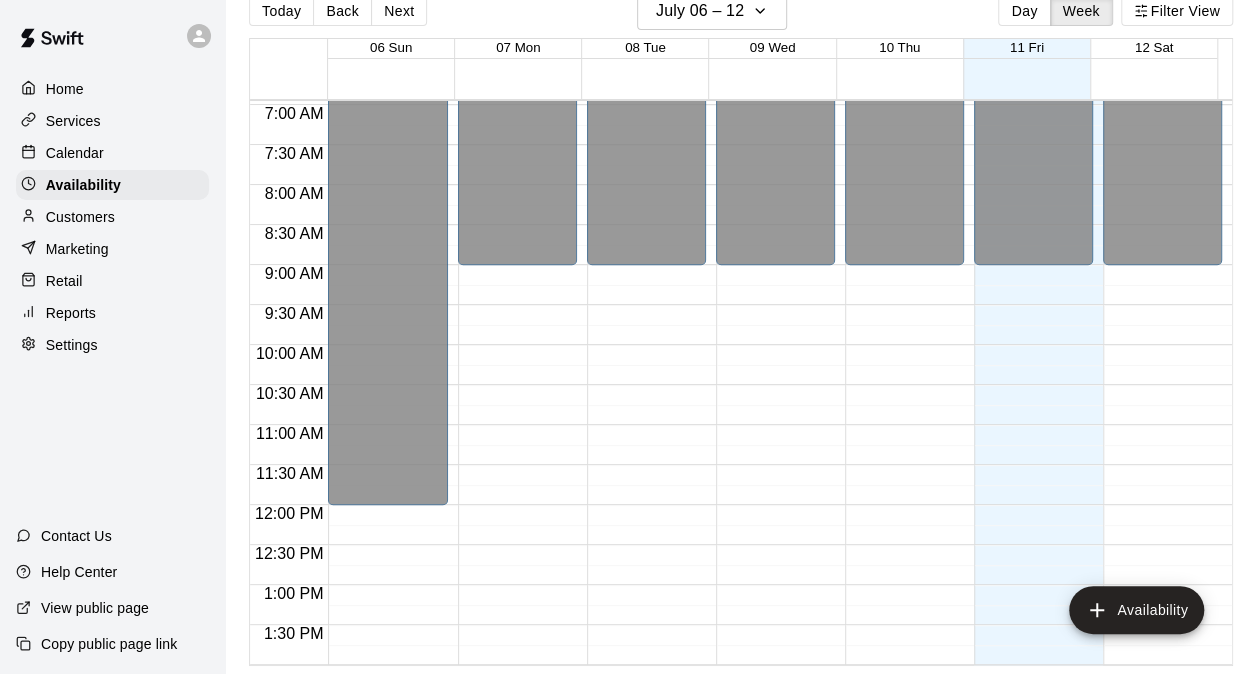 click on "12:00 AM – 9:00 AM Closed 10:00 PM – 11:59 PM Closed" at bounding box center [1033, 505] 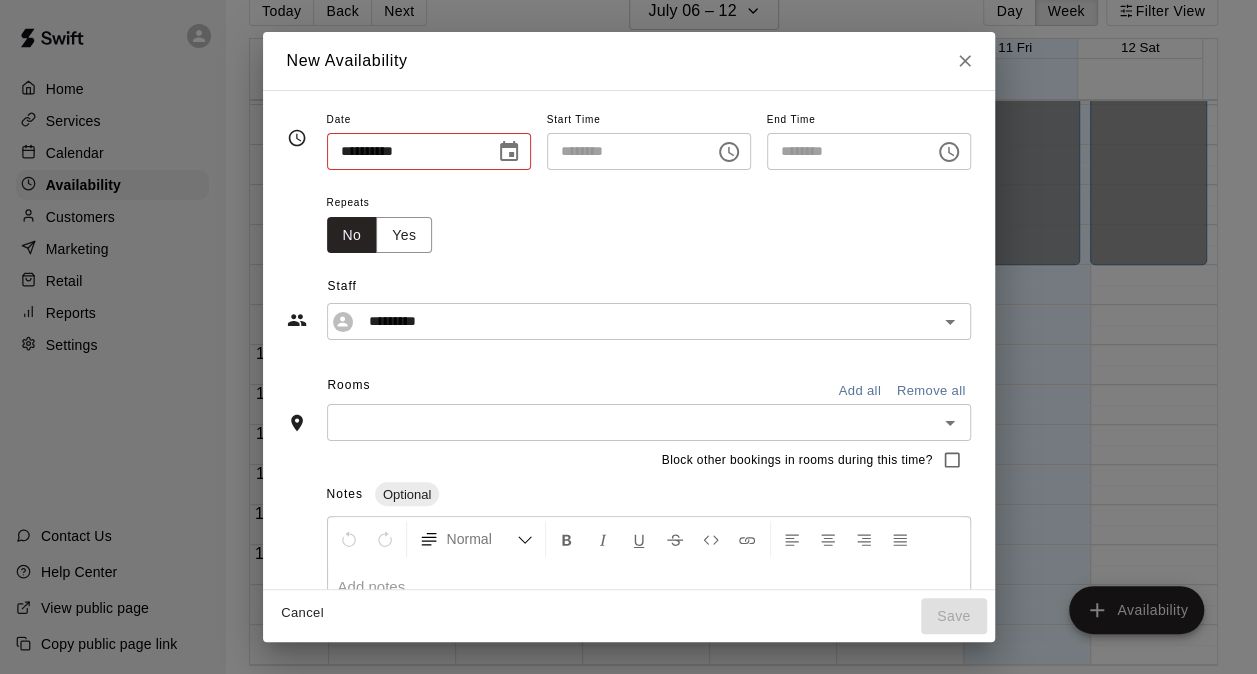type on "**********" 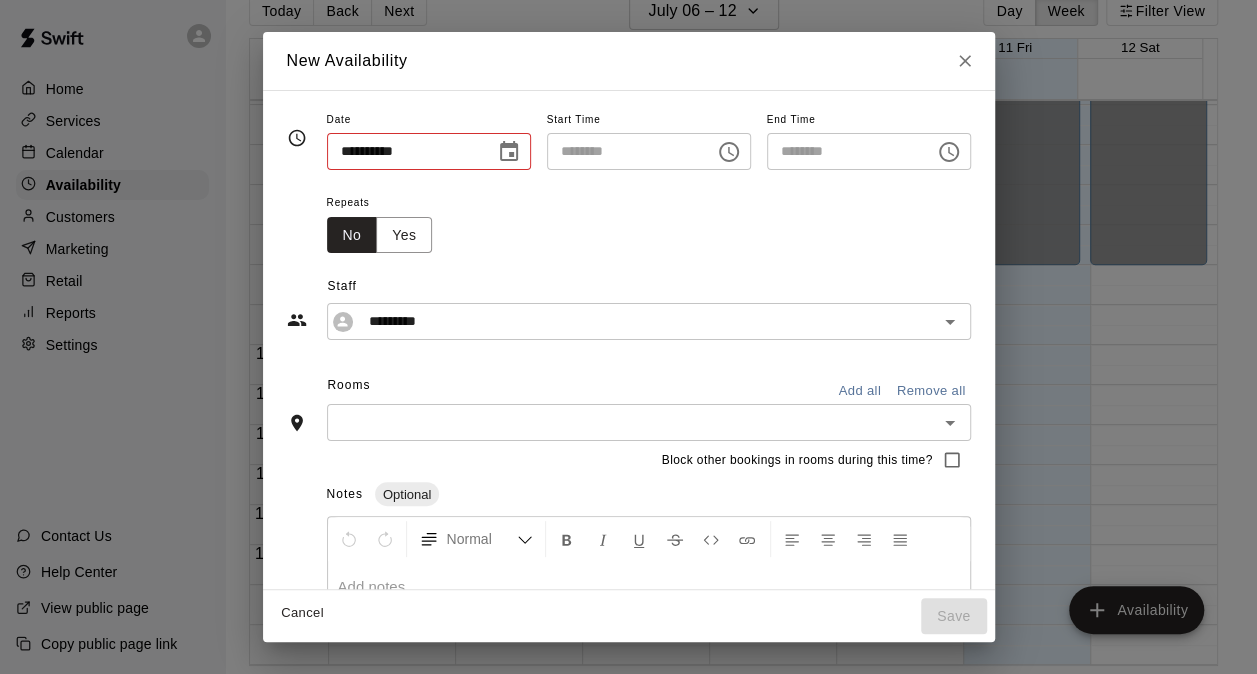 type on "********" 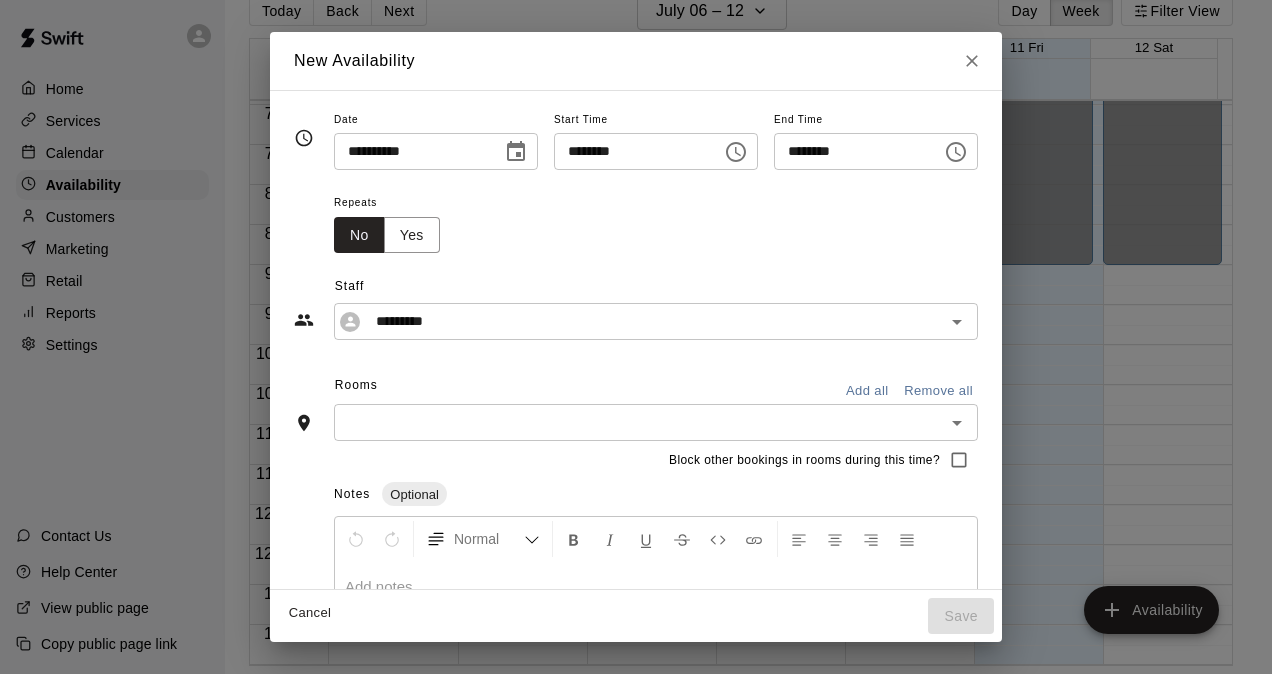 click 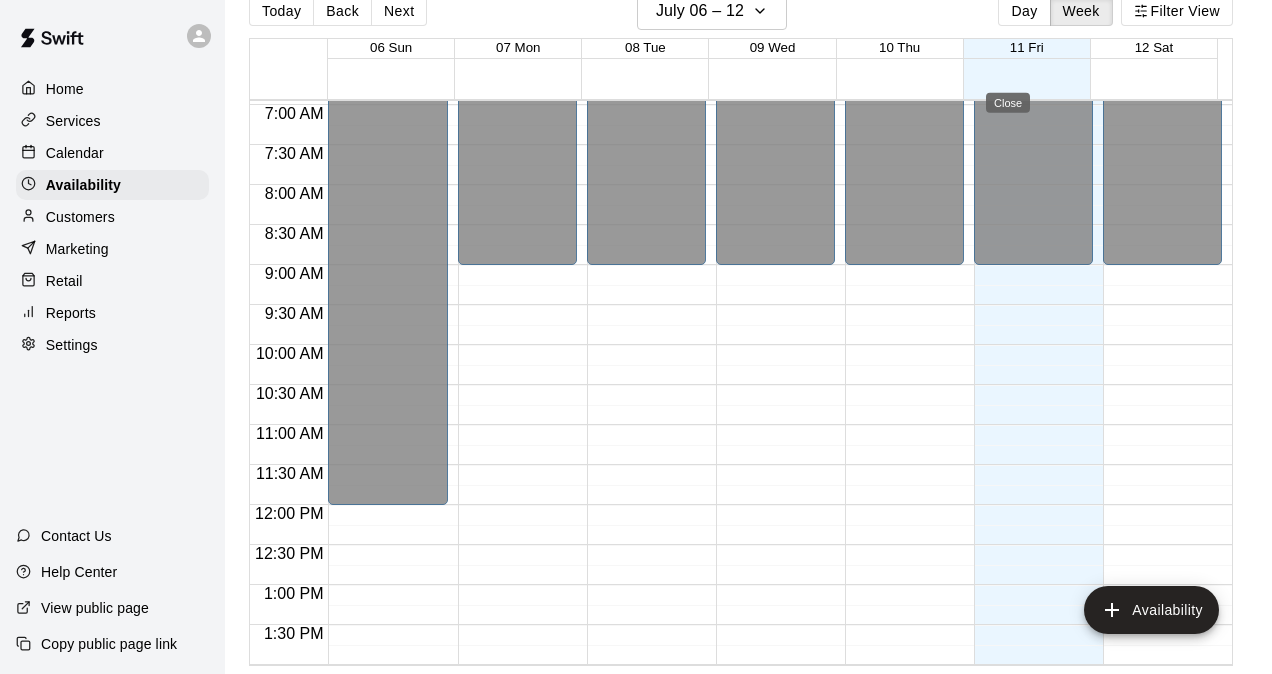 type on "**********" 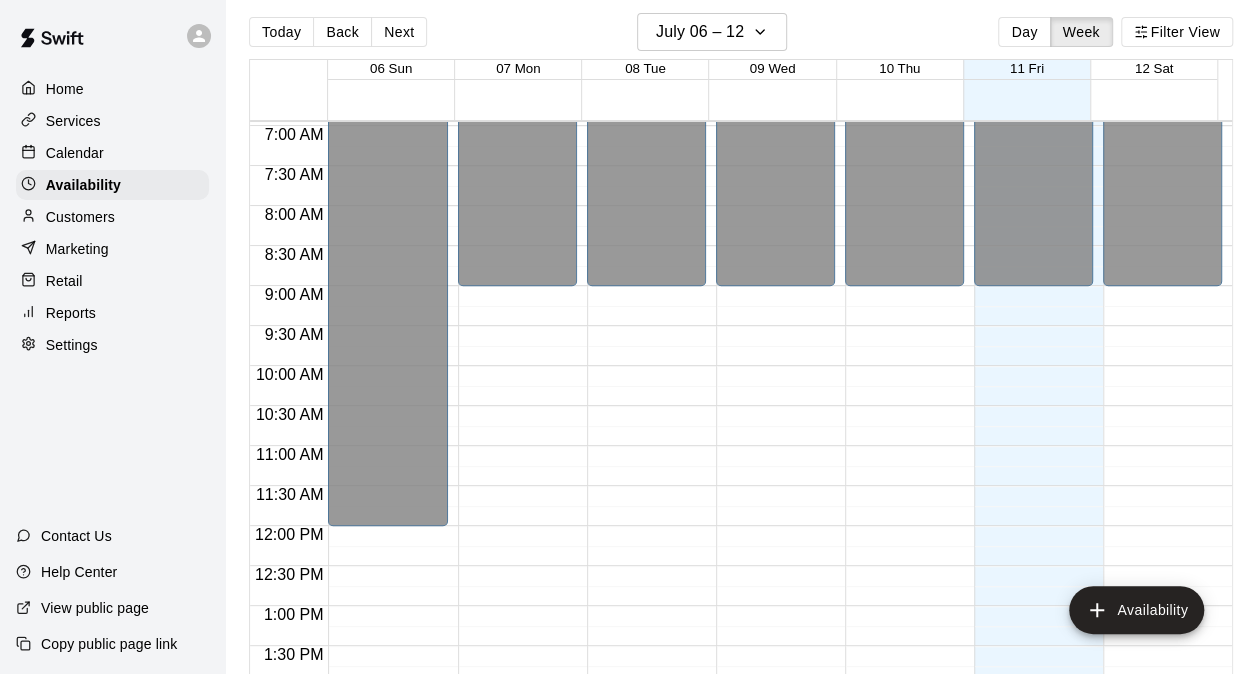 scroll, scrollTop: 0, scrollLeft: 0, axis: both 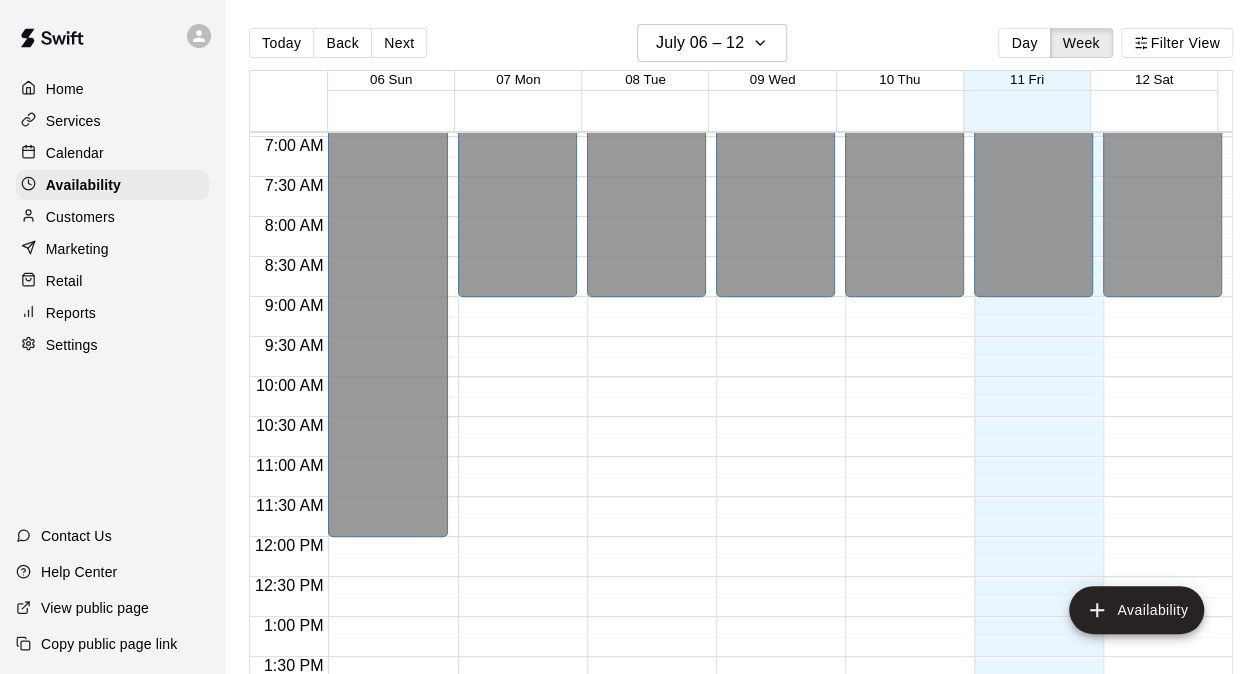 click on "11 Fri" at bounding box center (1027, 79) 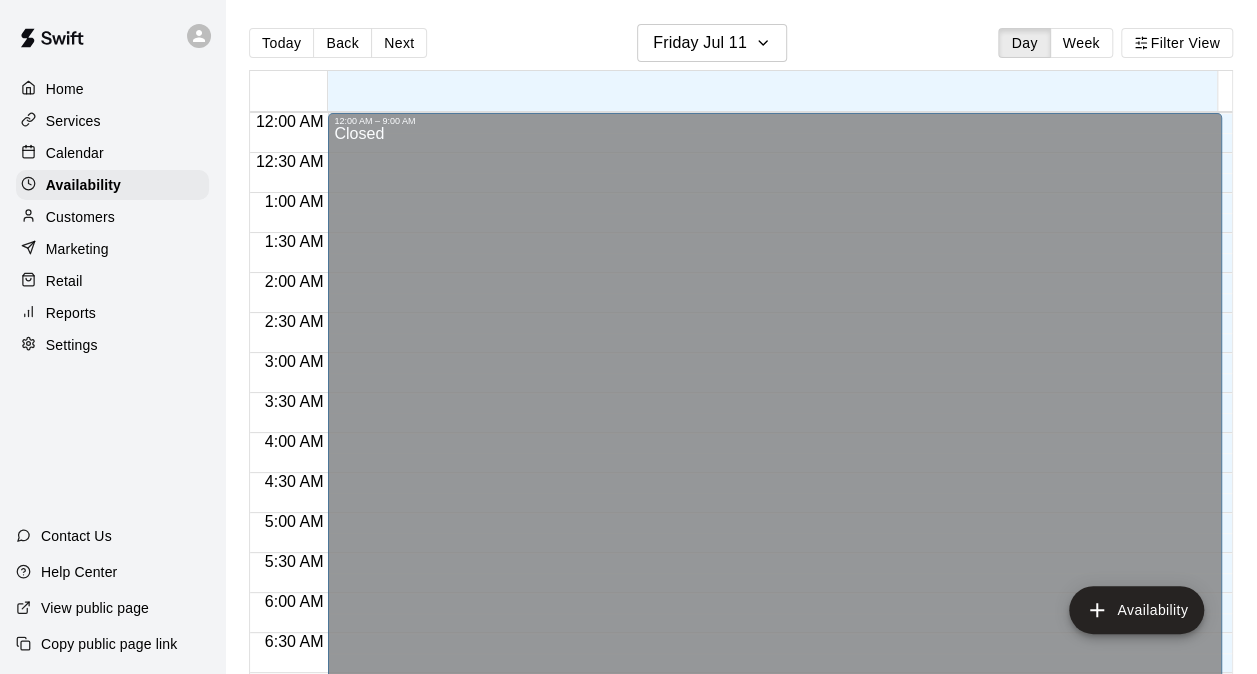 click at bounding box center (772, 81) 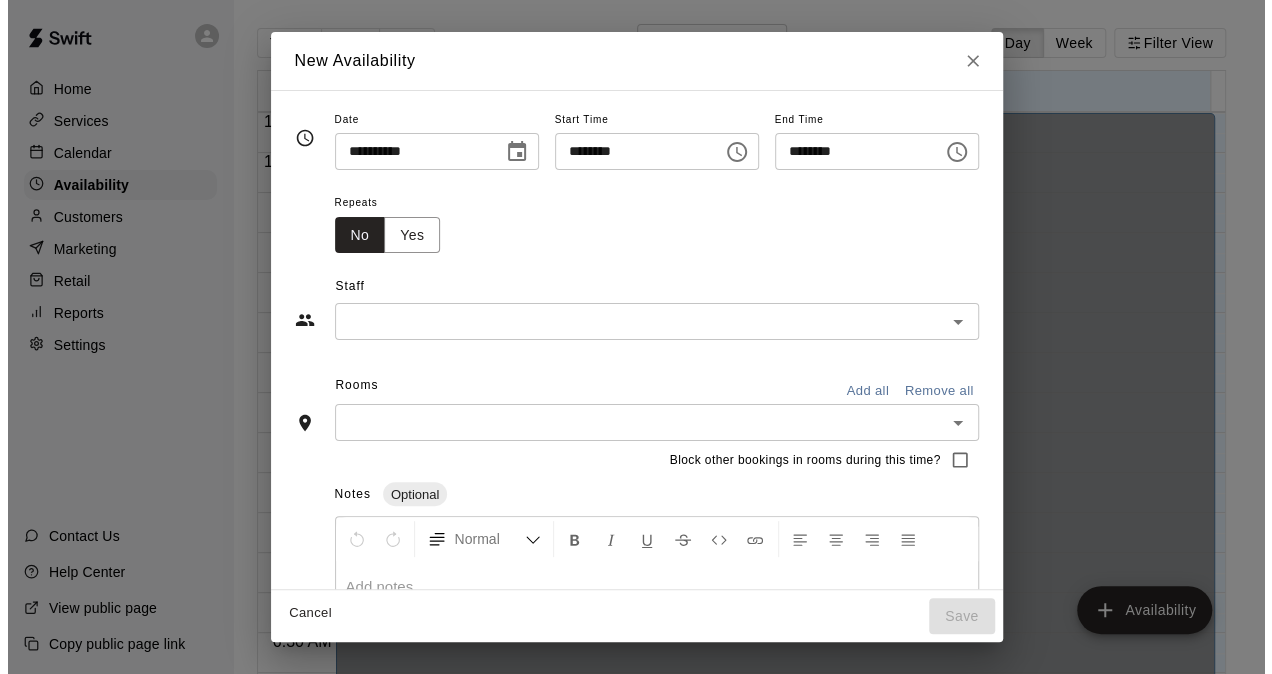 scroll, scrollTop: 1274, scrollLeft: 0, axis: vertical 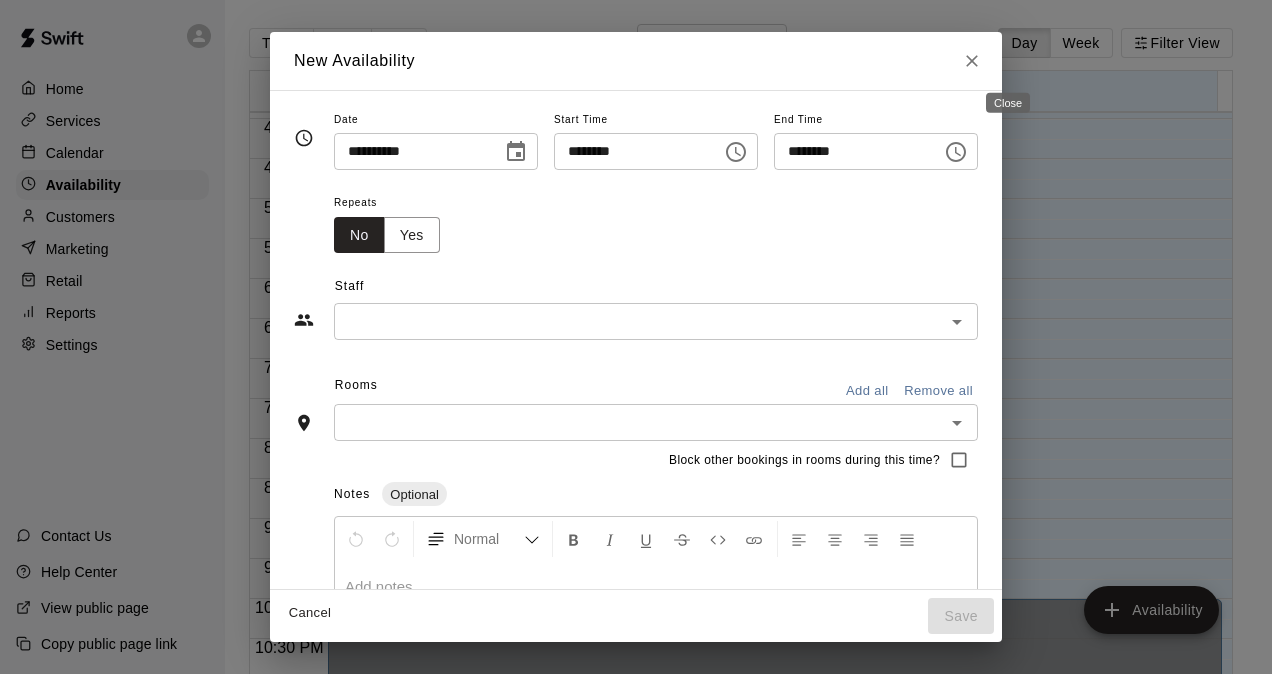 click 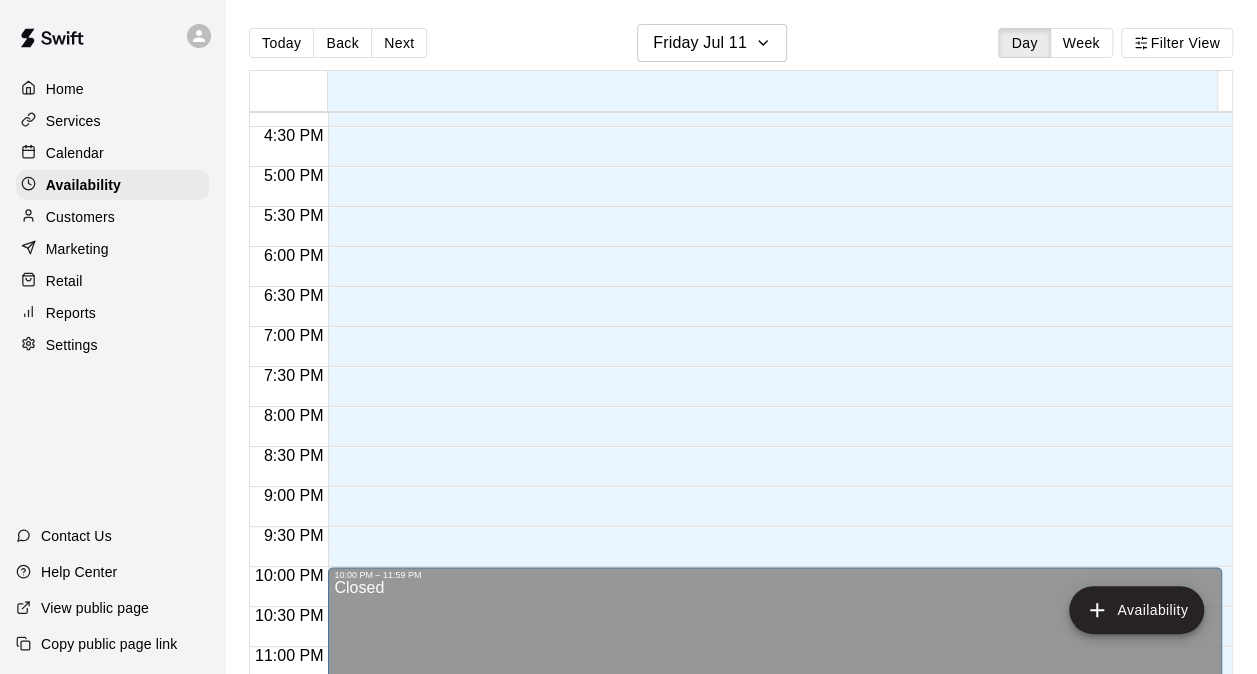 scroll, scrollTop: 1336, scrollLeft: 0, axis: vertical 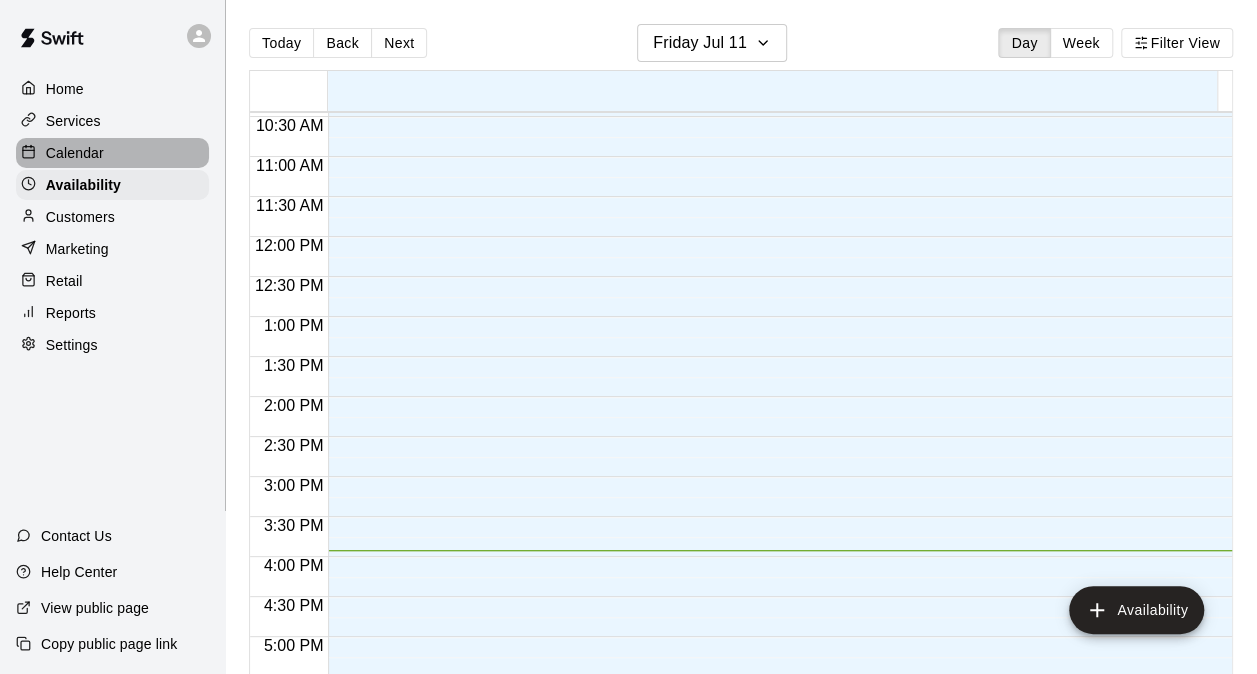 click on "Calendar" at bounding box center [75, 153] 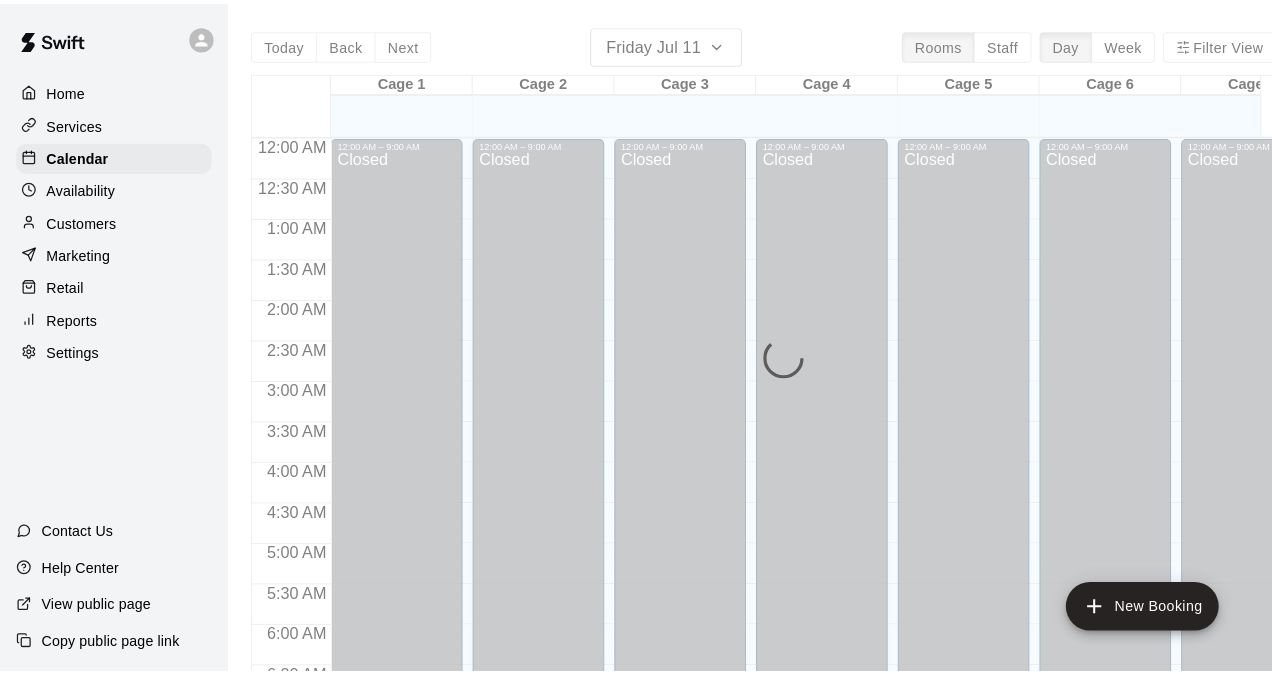 scroll, scrollTop: 1274, scrollLeft: 0, axis: vertical 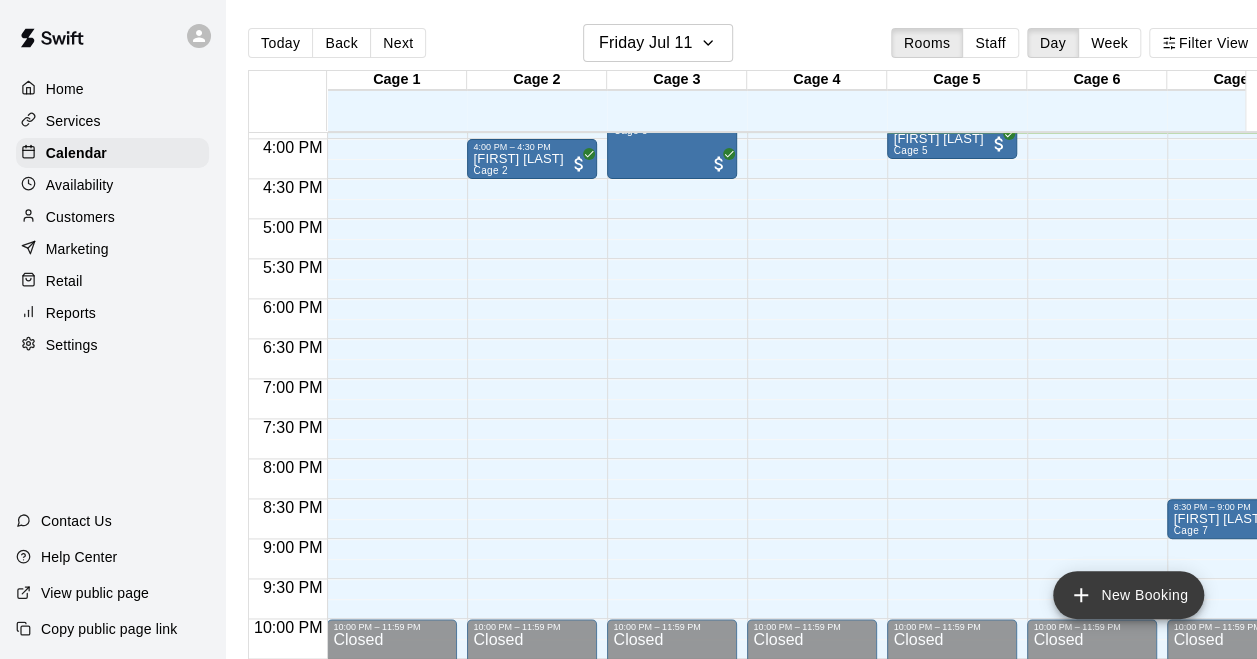 click on "New Booking" at bounding box center [1128, 595] 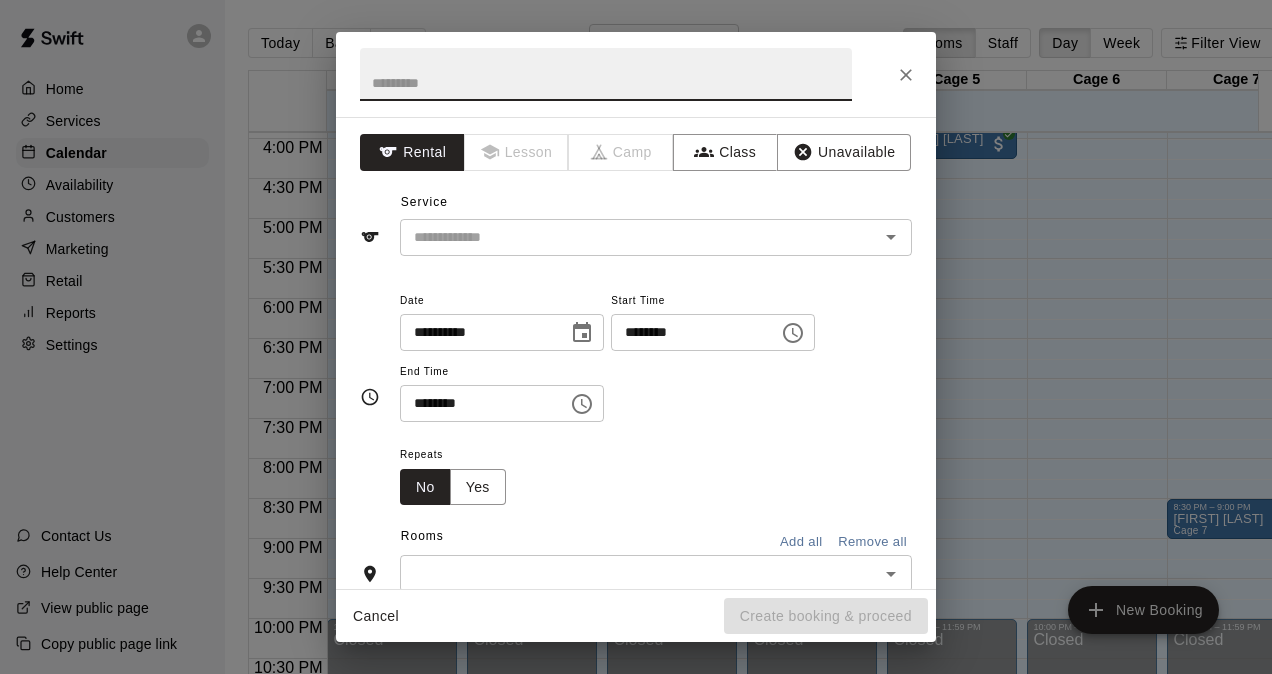 type on "*" 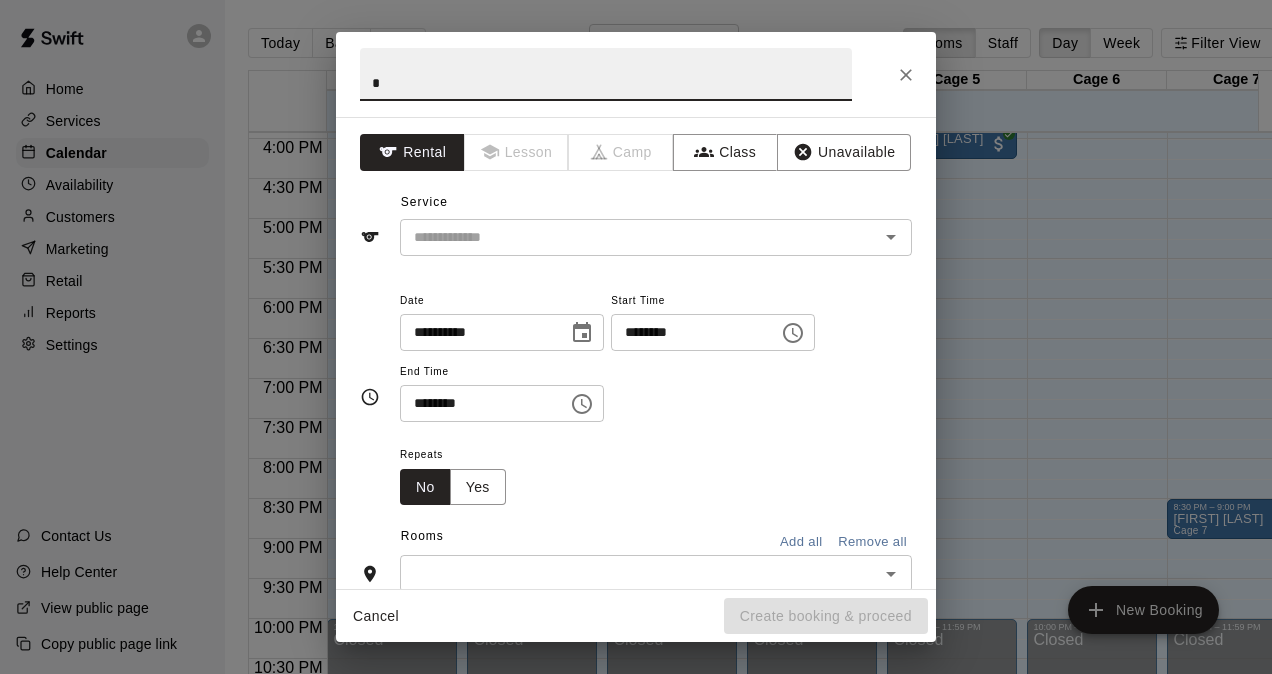 type 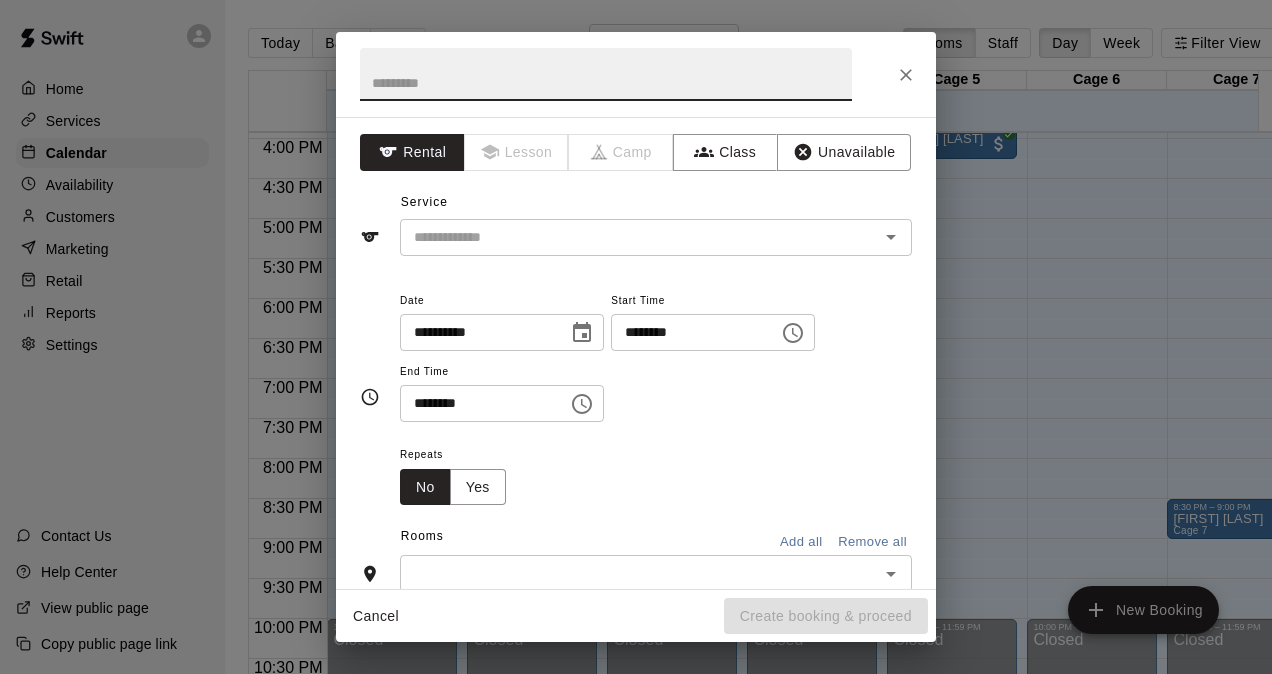 click on "********" at bounding box center (688, 332) 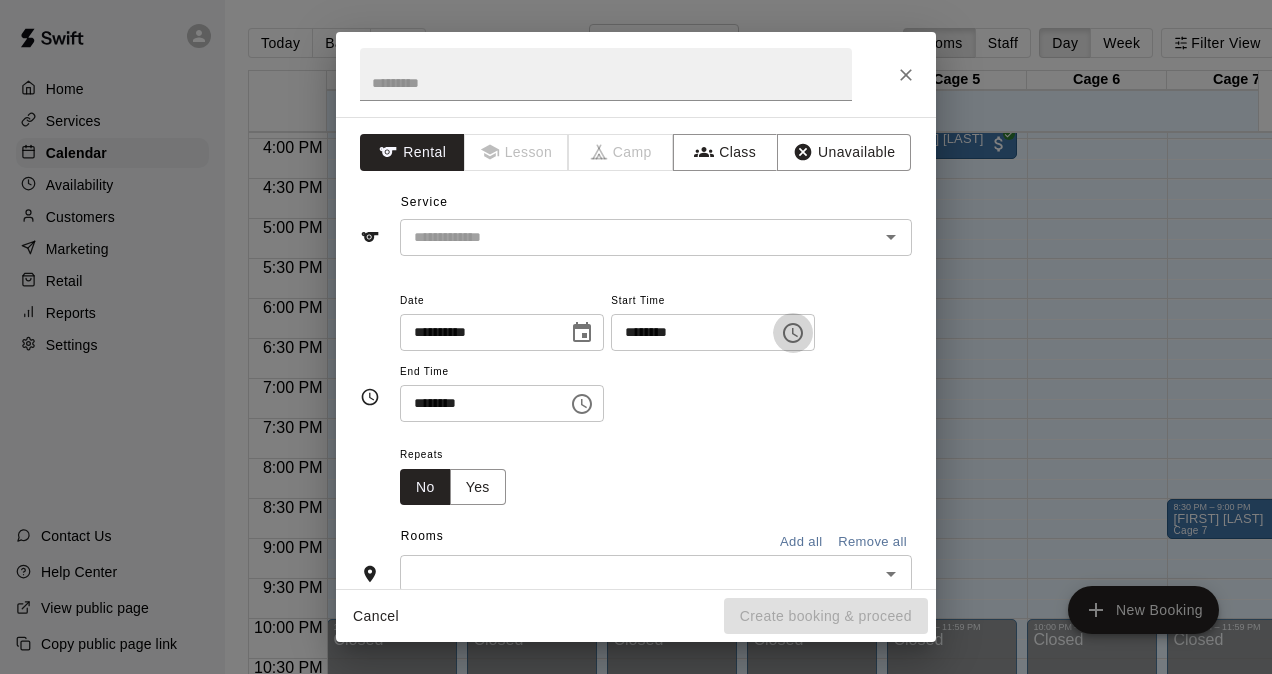 click 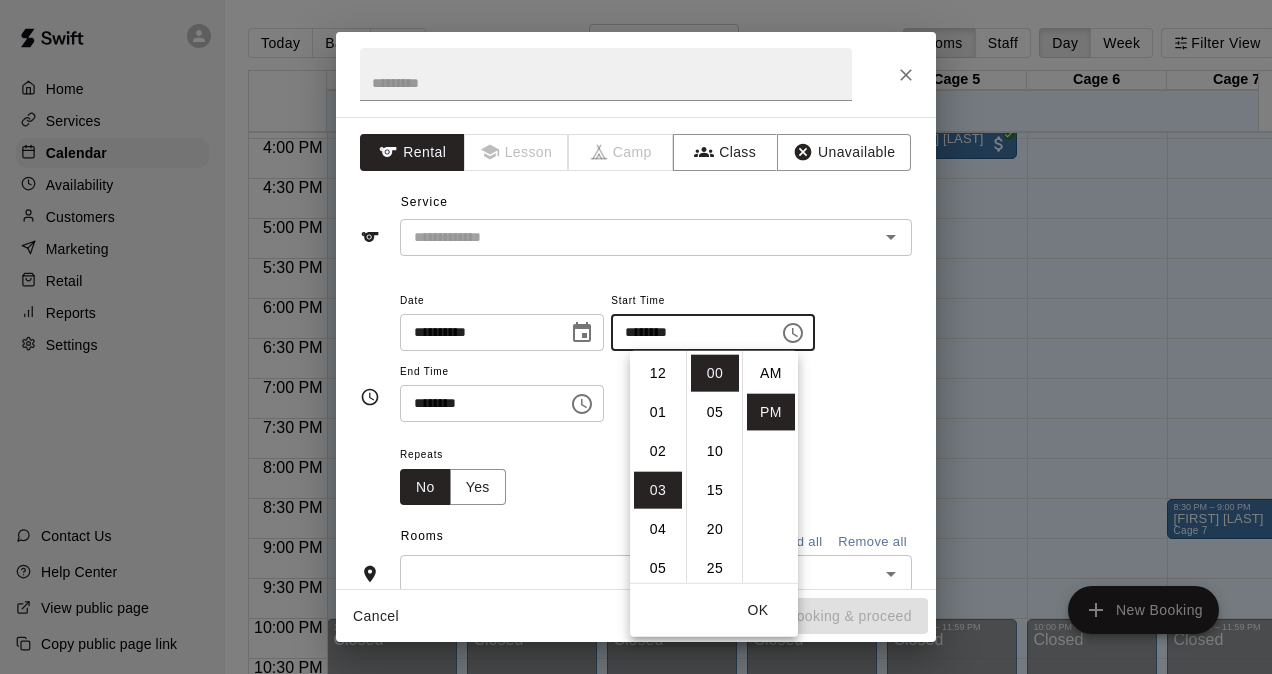 scroll, scrollTop: 117, scrollLeft: 0, axis: vertical 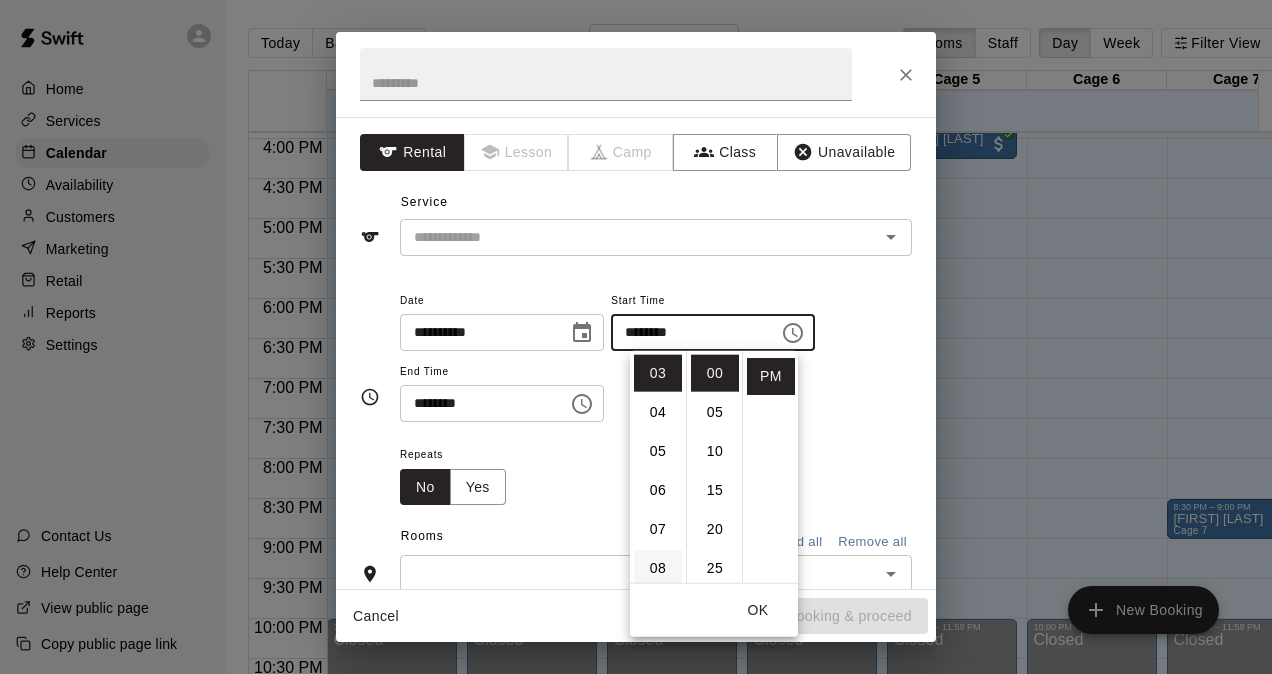 click on "08" at bounding box center (658, 568) 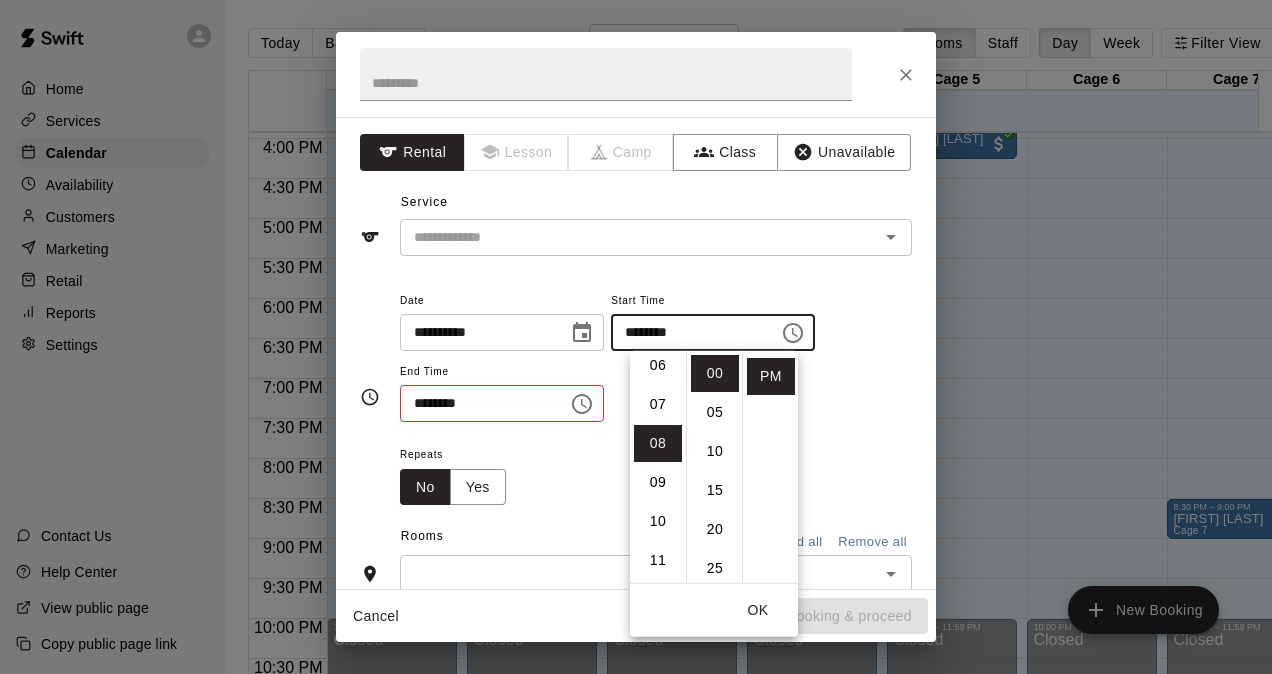 scroll, scrollTop: 312, scrollLeft: 0, axis: vertical 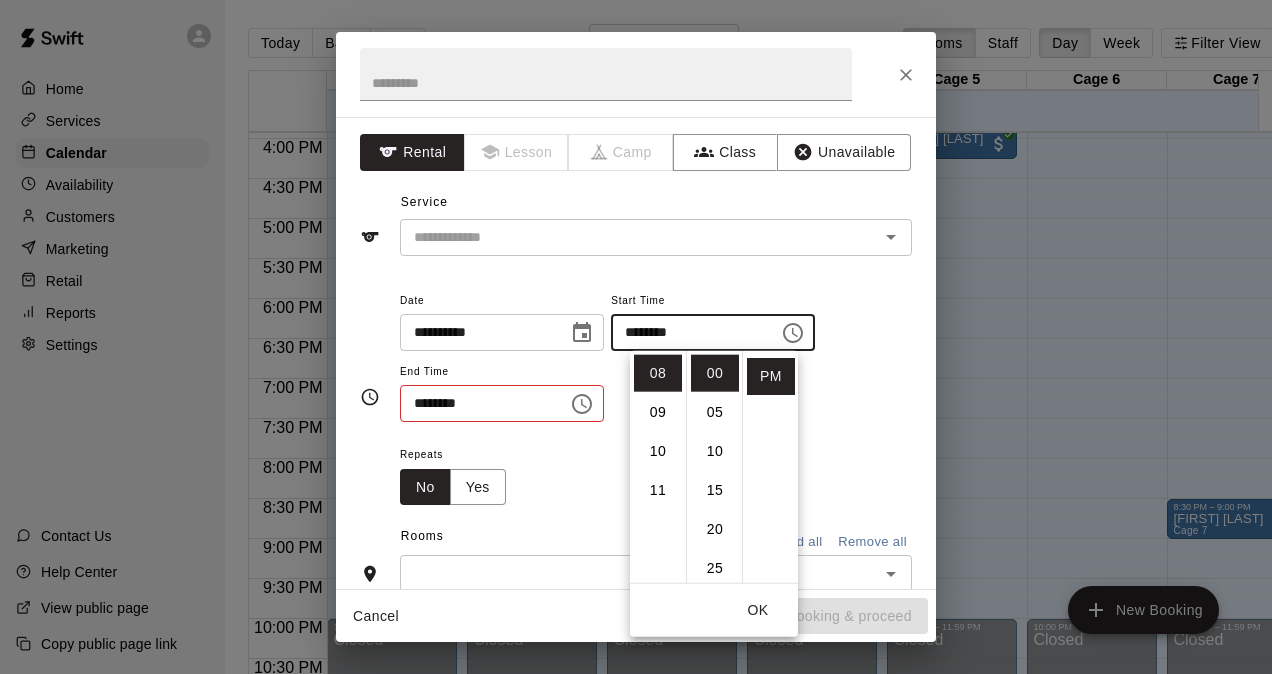 click on "********" at bounding box center [477, 403] 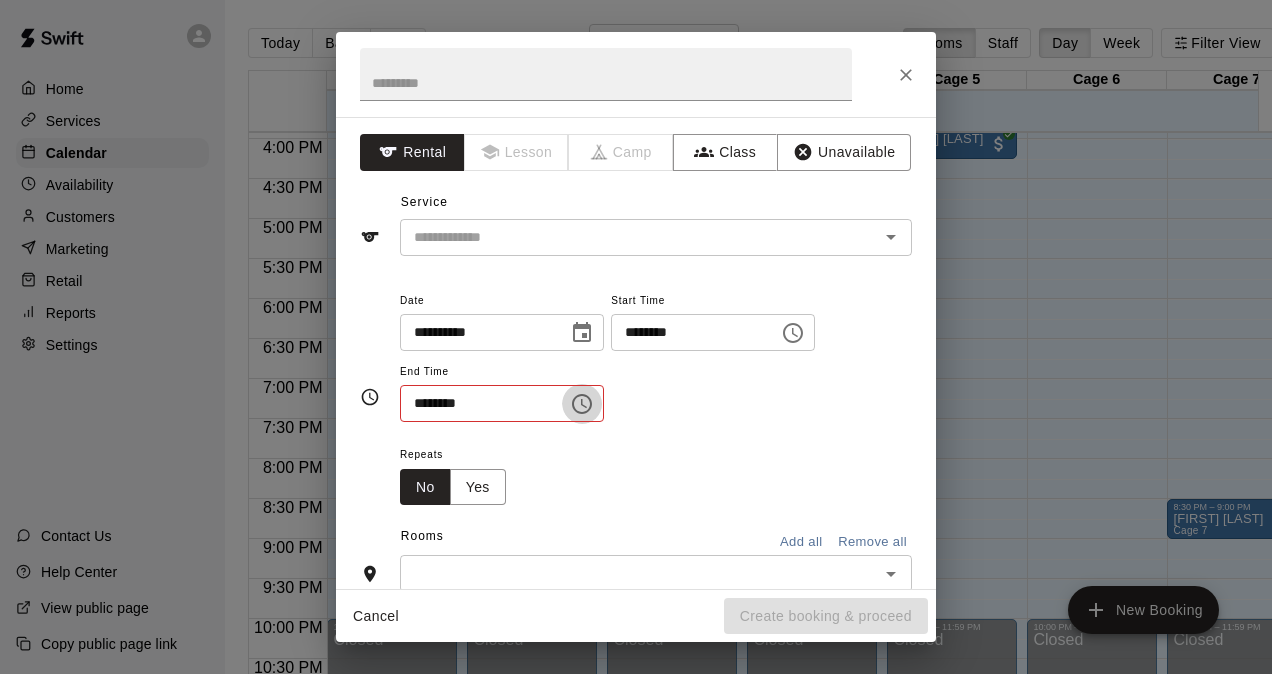 click 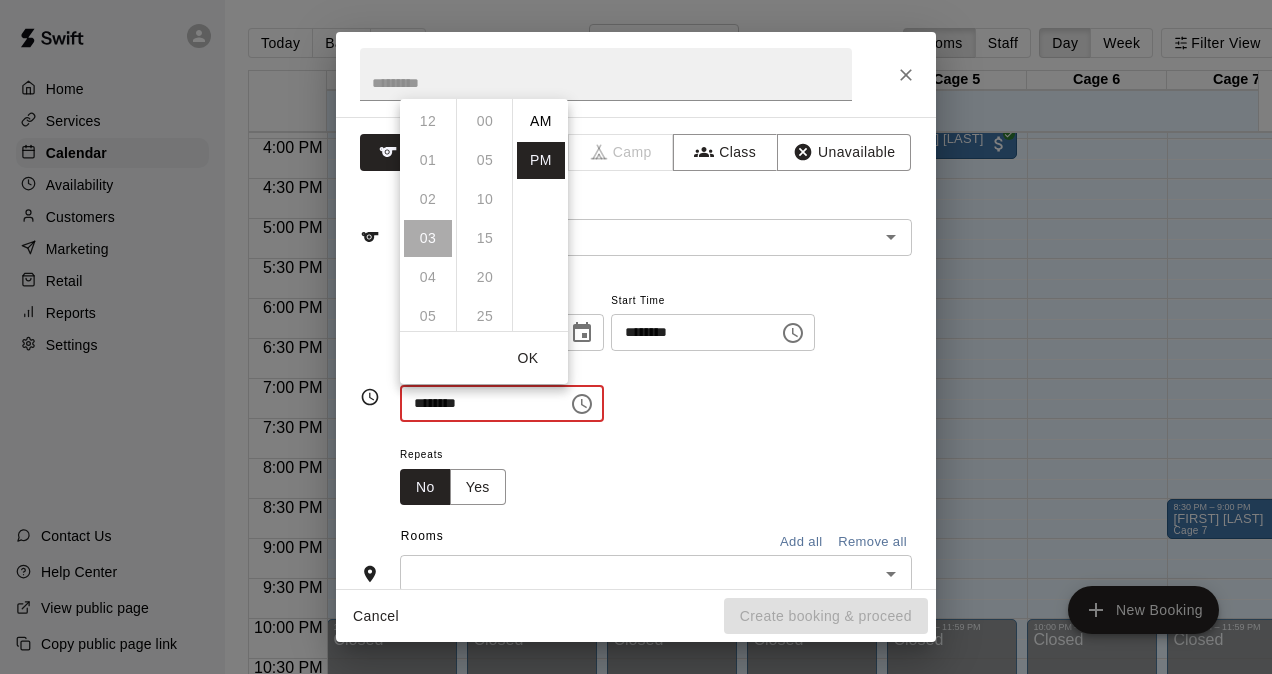 scroll, scrollTop: 117, scrollLeft: 0, axis: vertical 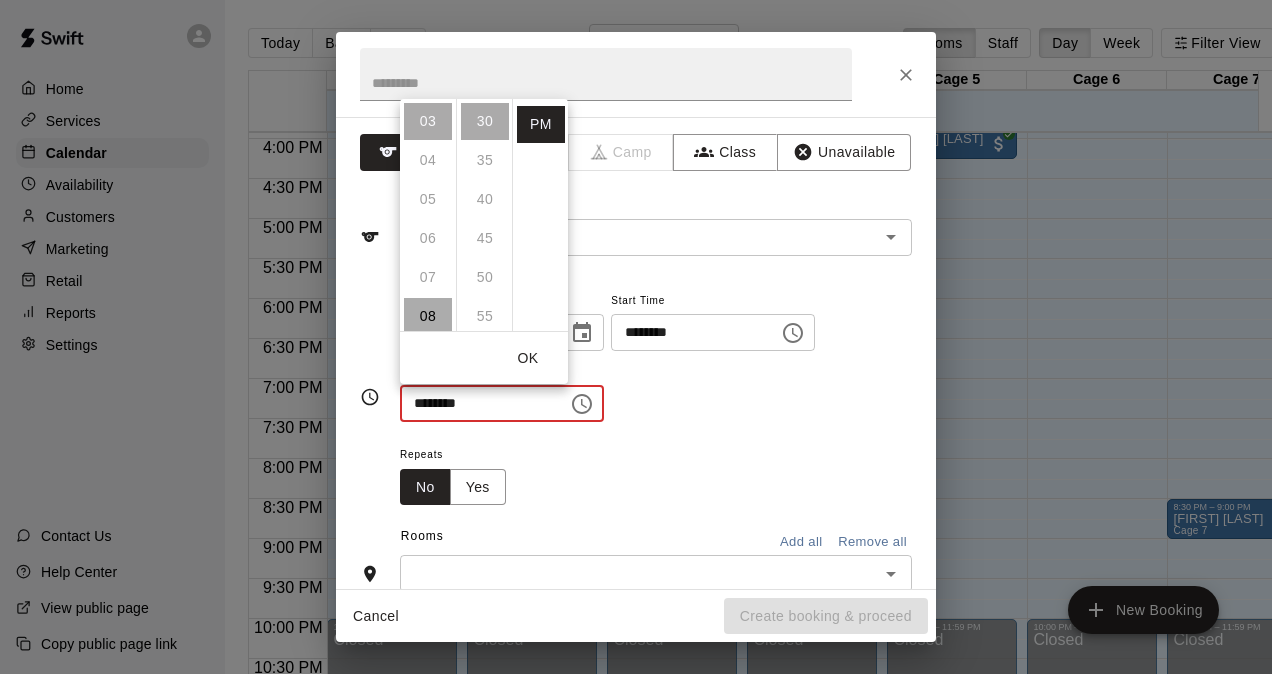 click on "08" at bounding box center [428, 316] 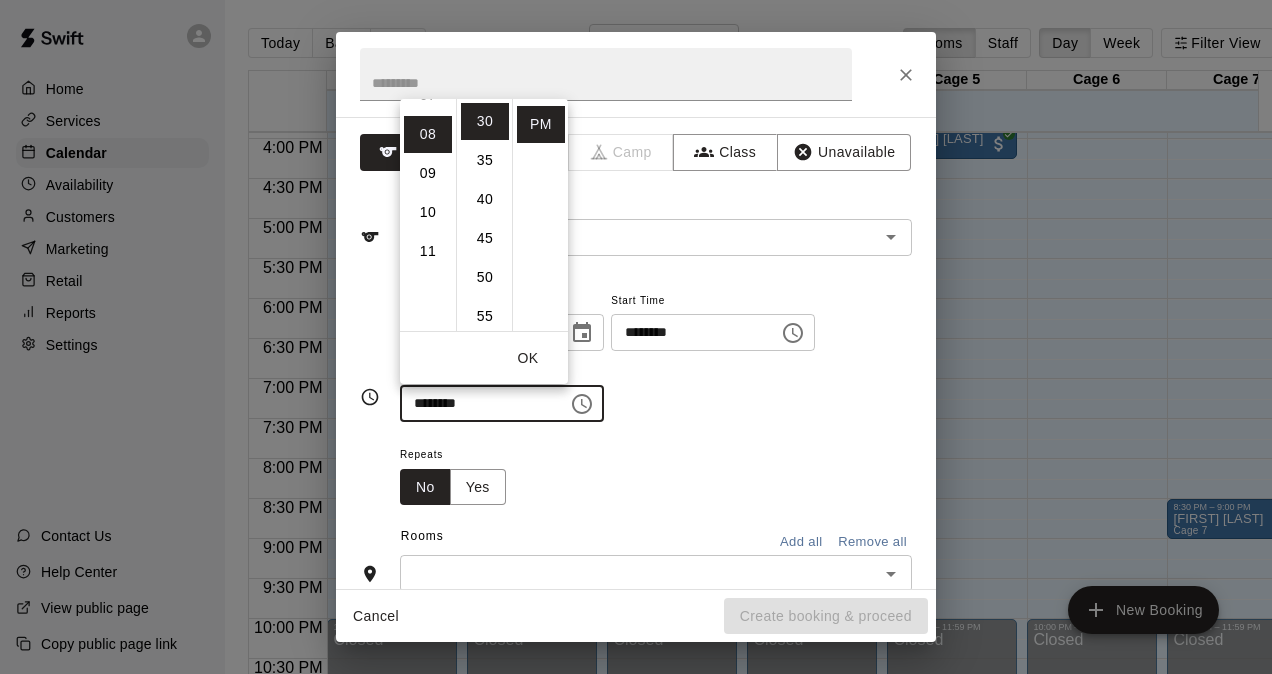 scroll, scrollTop: 312, scrollLeft: 0, axis: vertical 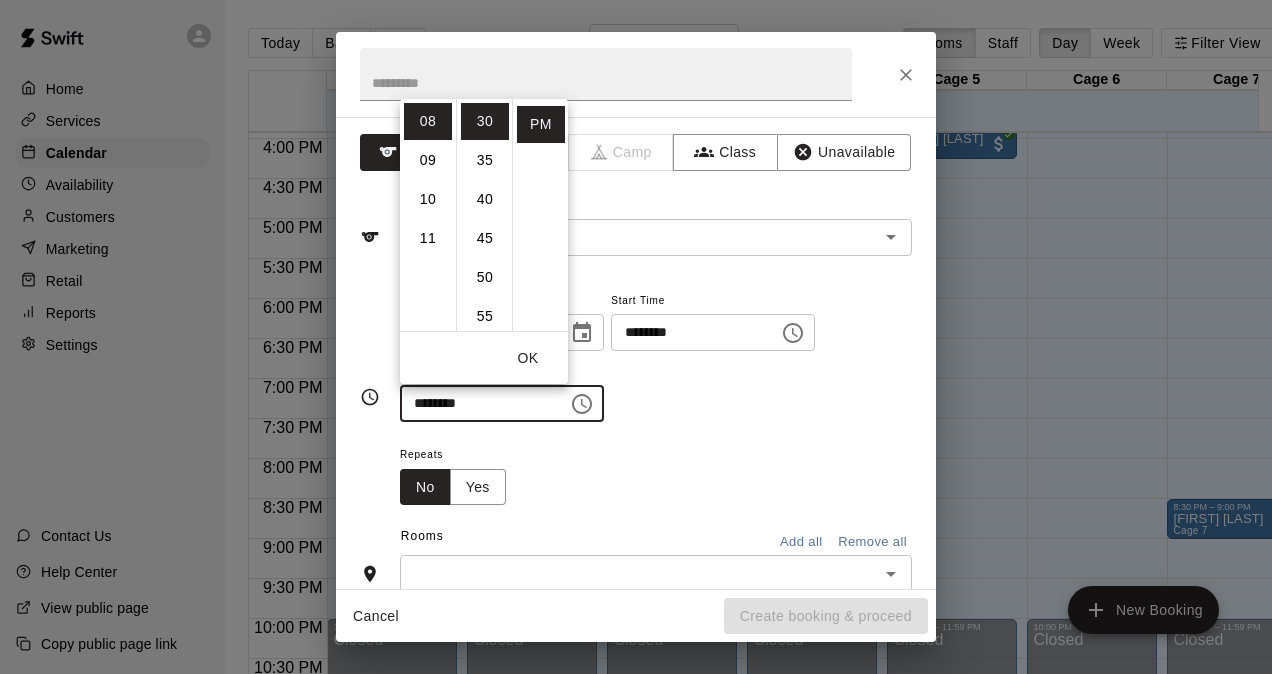 click on "**********" at bounding box center (656, 355) 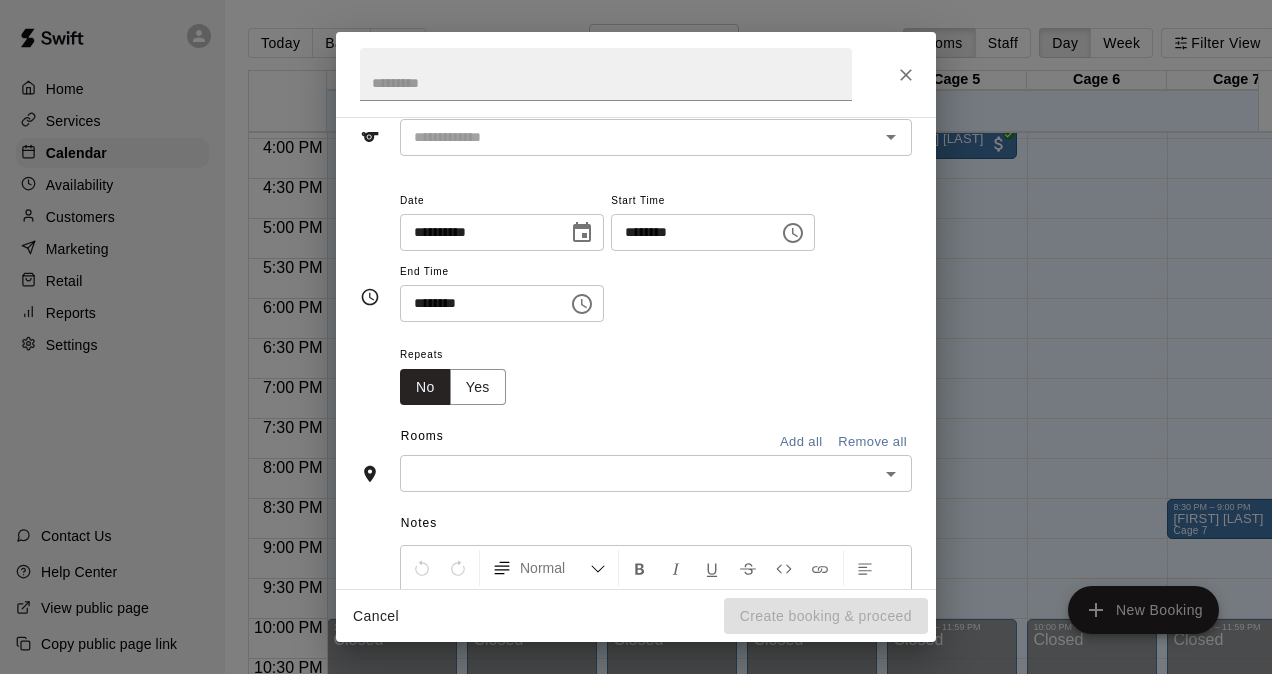 scroll, scrollTop: 200, scrollLeft: 0, axis: vertical 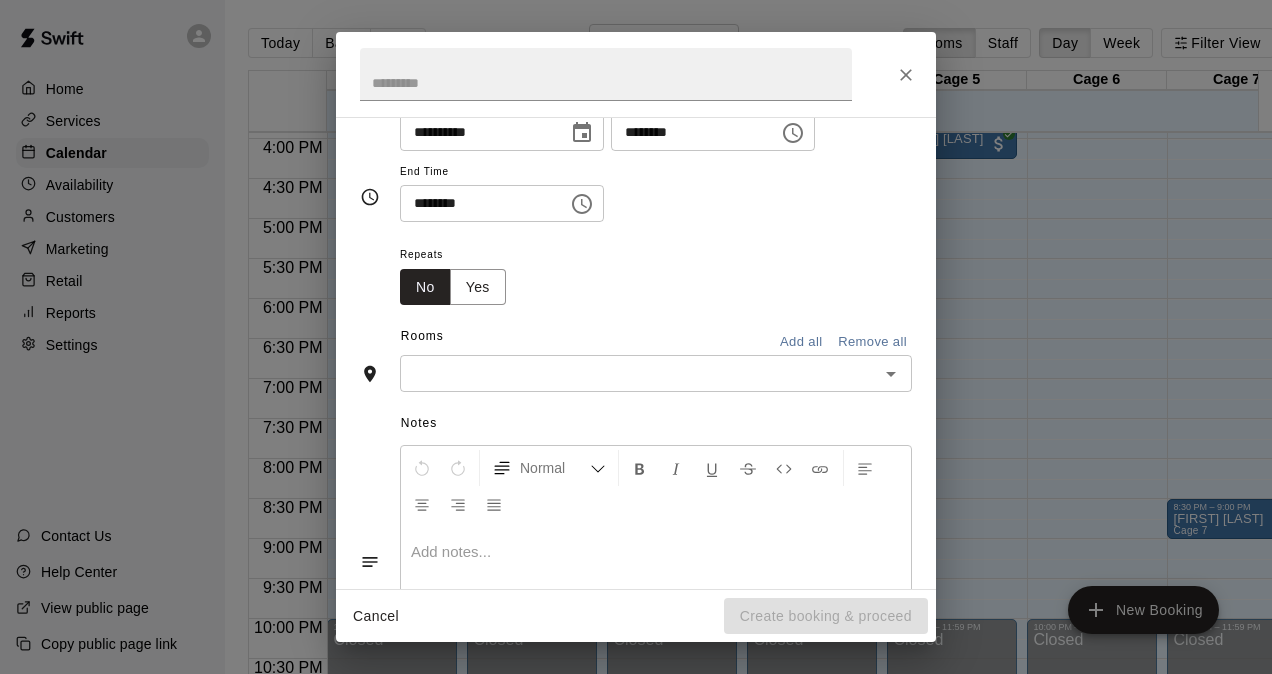 click at bounding box center [639, 373] 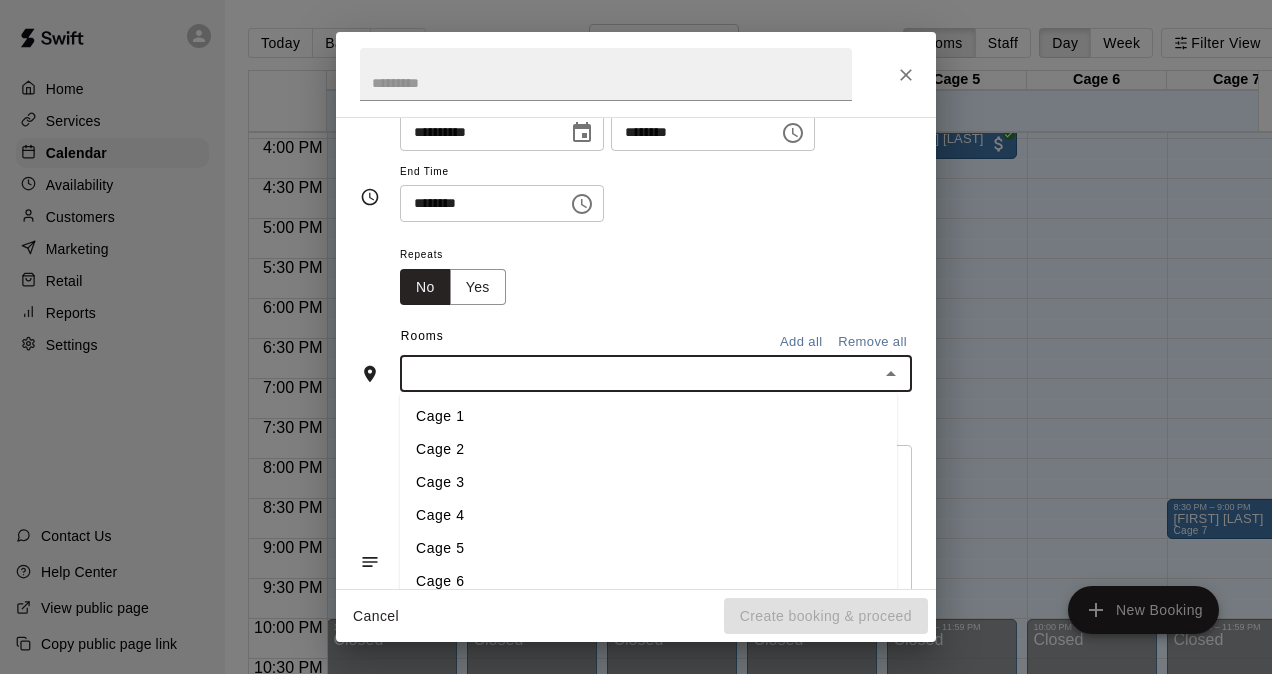click on "Cage 3" at bounding box center [648, 483] 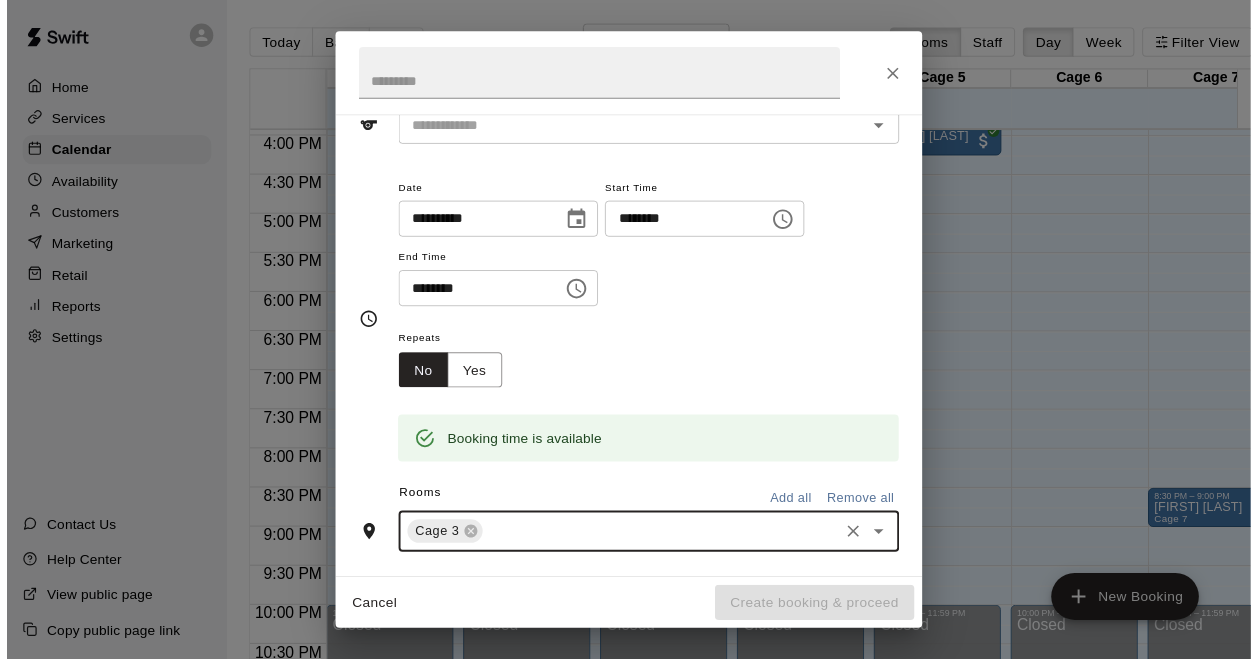 scroll, scrollTop: 0, scrollLeft: 0, axis: both 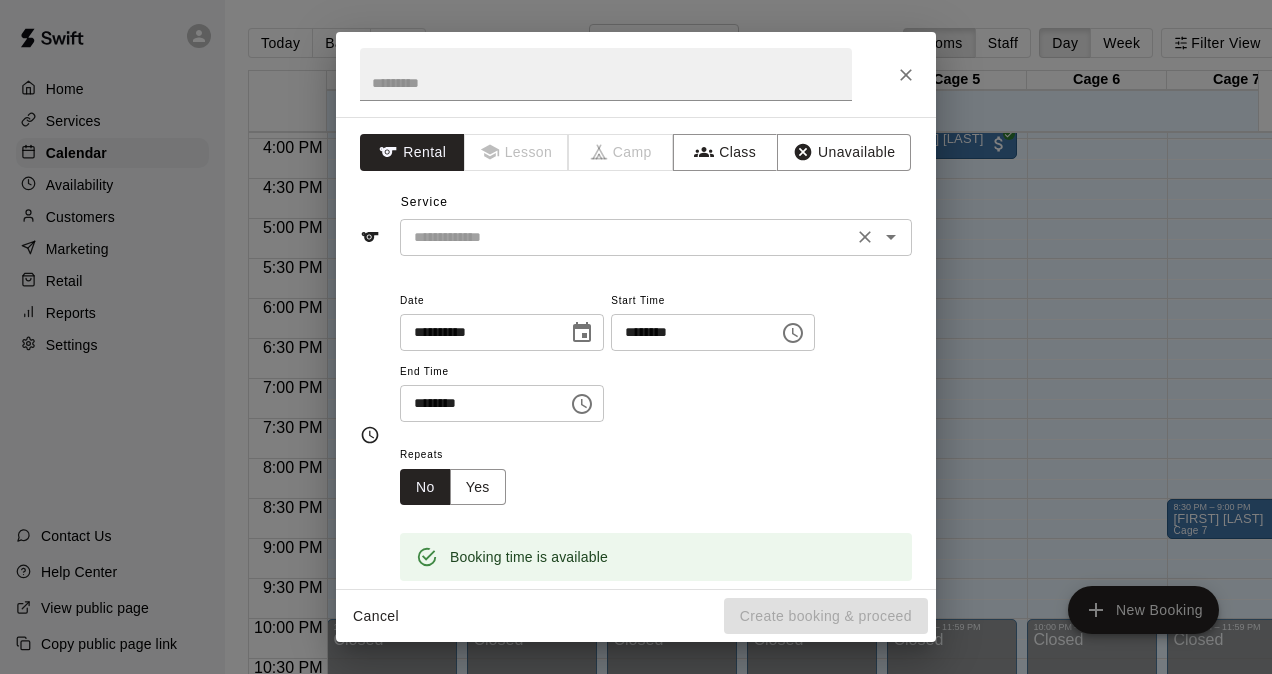 click at bounding box center [626, 237] 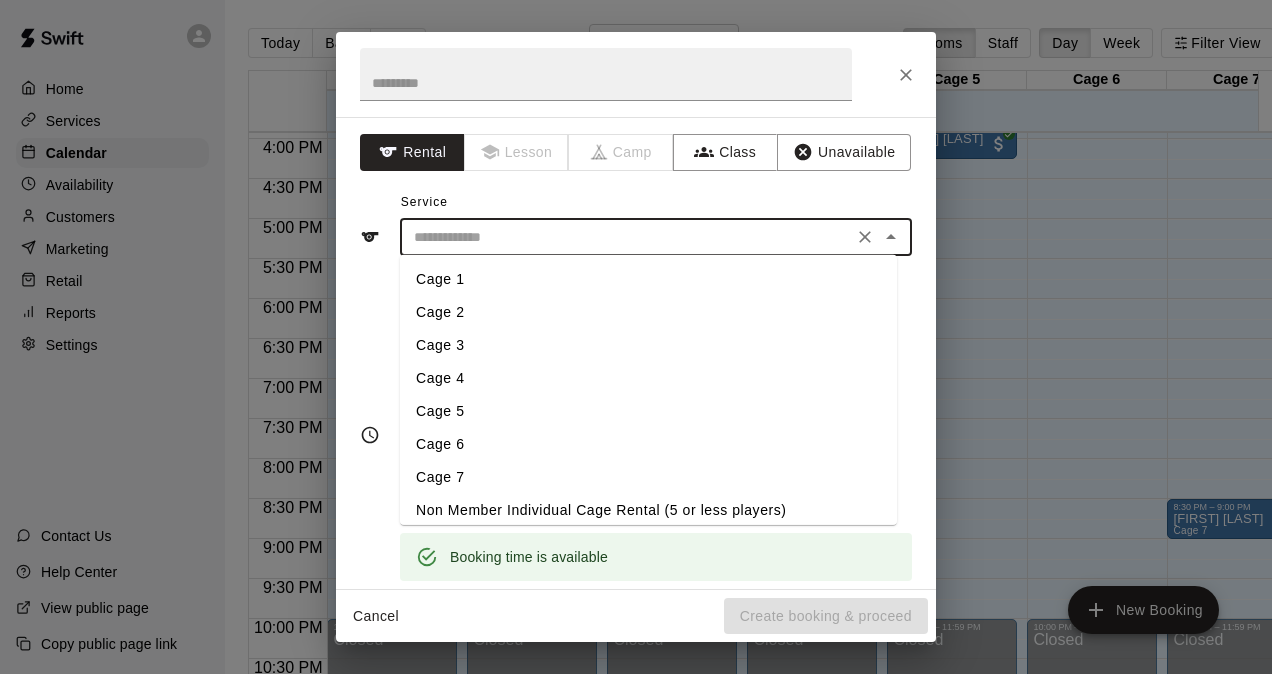 click on "Cage 3" at bounding box center [648, 345] 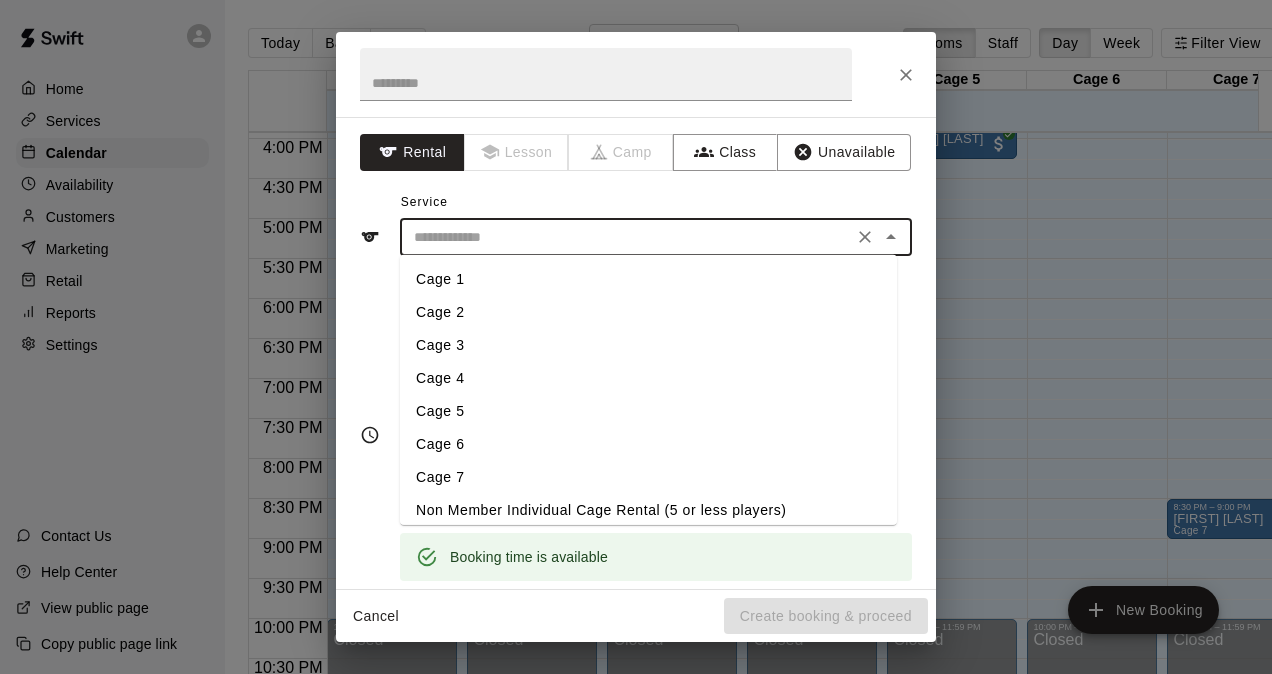 type on "******" 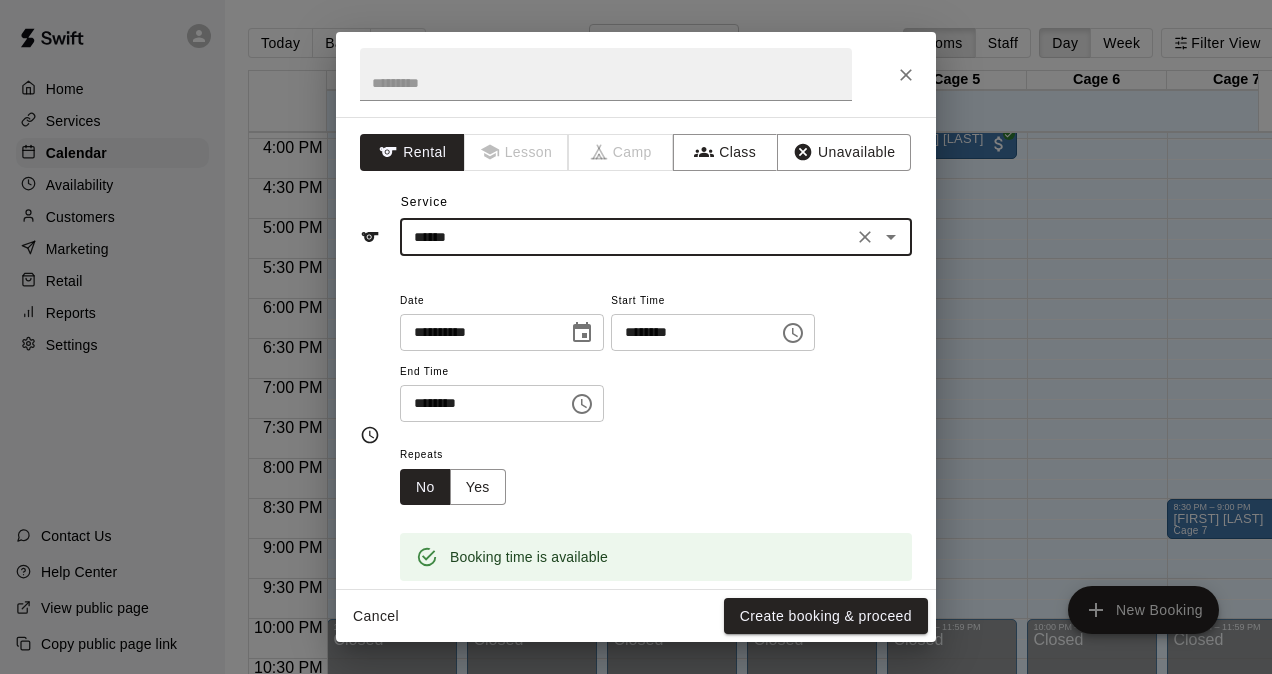 click on "Create booking & proceed" at bounding box center (826, 616) 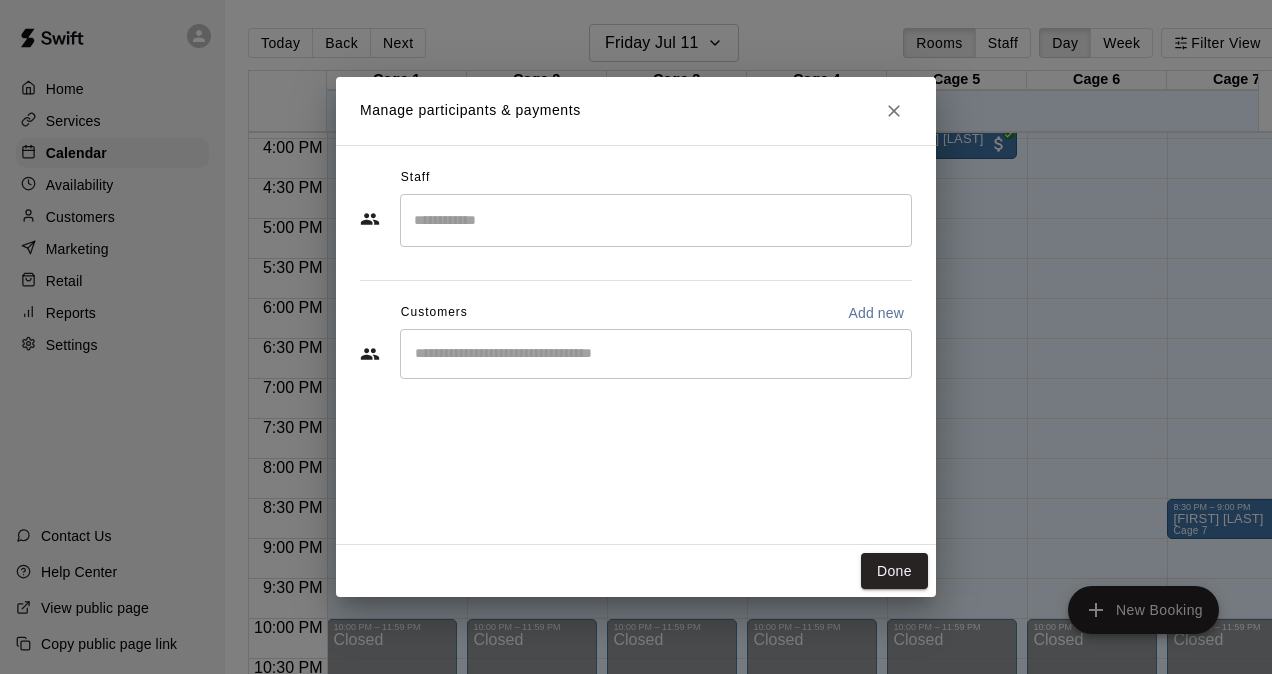 click at bounding box center [656, 354] 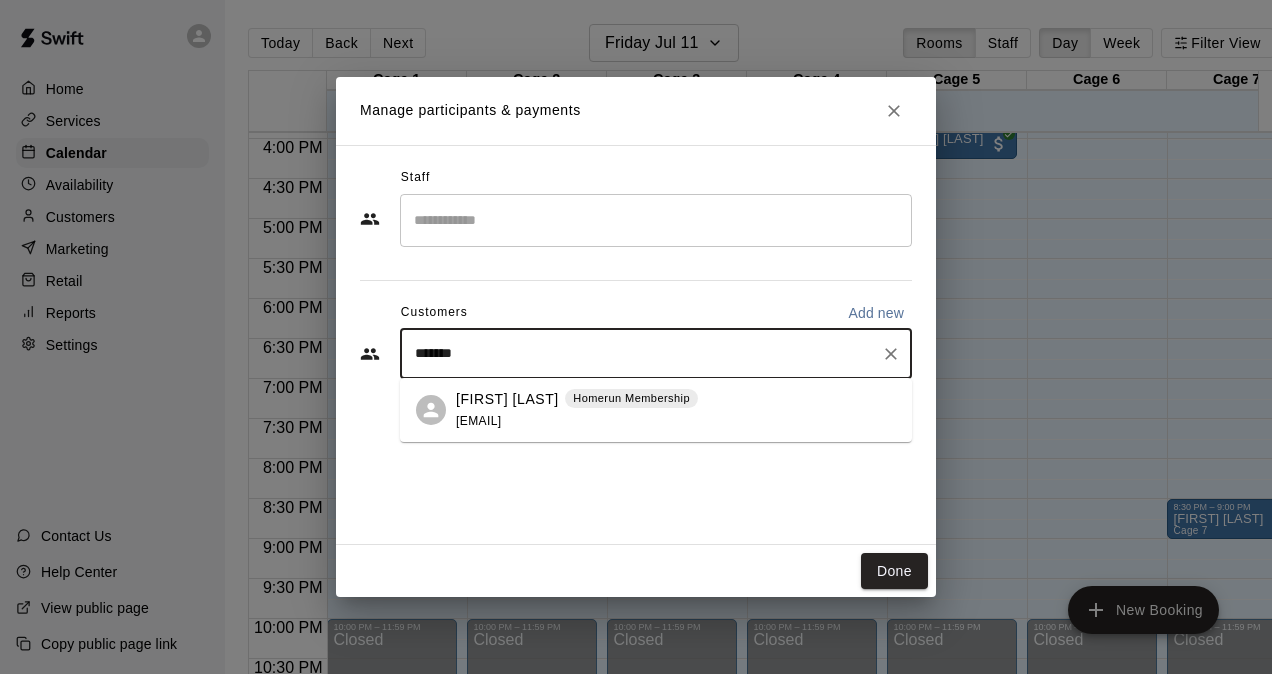 type on "********" 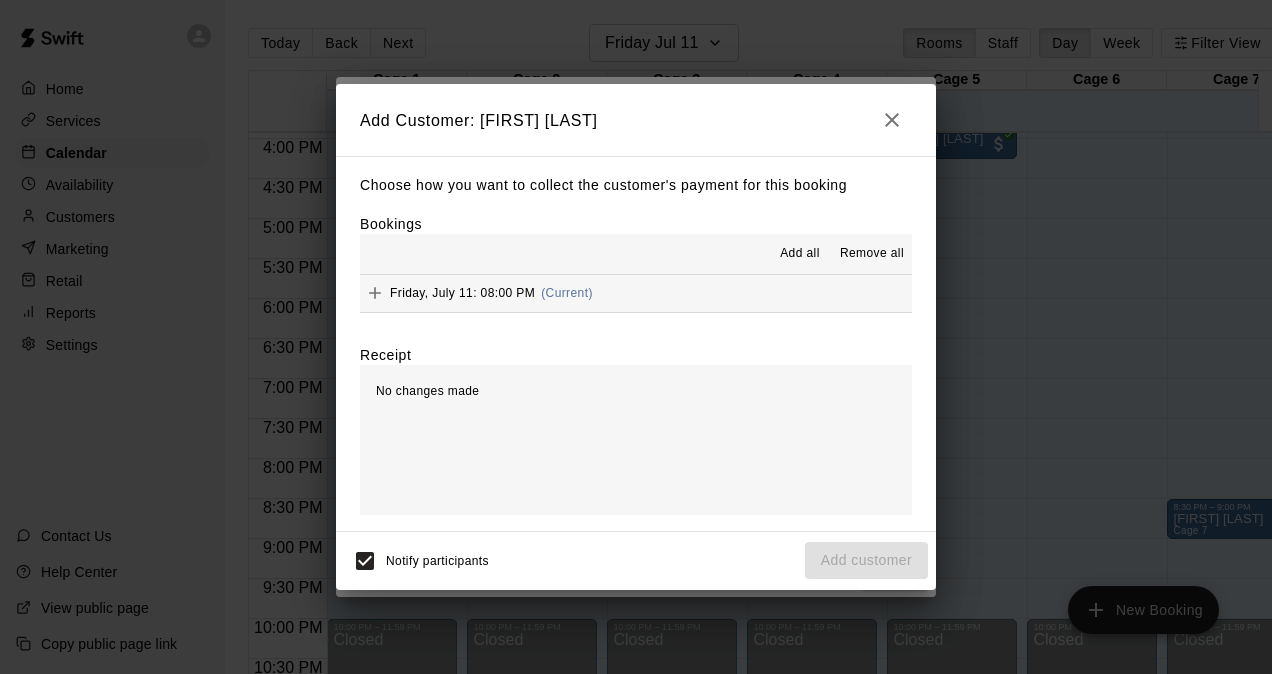 click on "Friday, July 11: 08:00 PM (Current)" at bounding box center [636, 293] 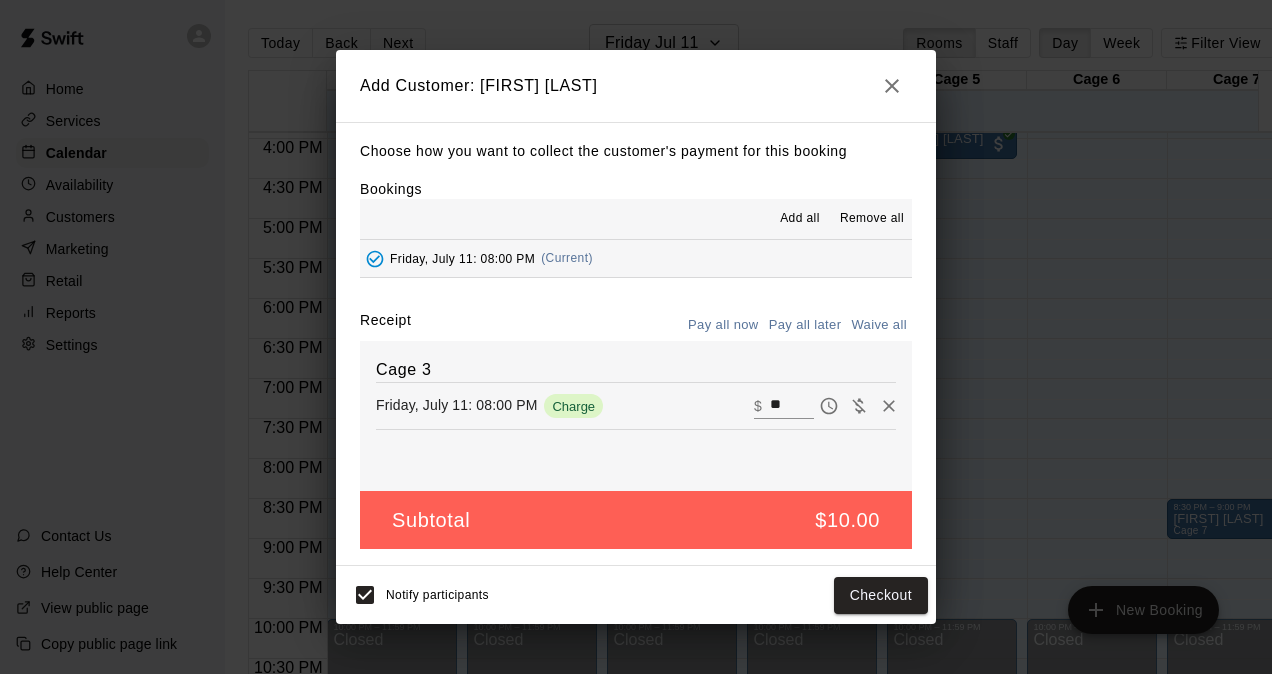 click on "Friday, July 11: 08:00 PM" at bounding box center (462, 258) 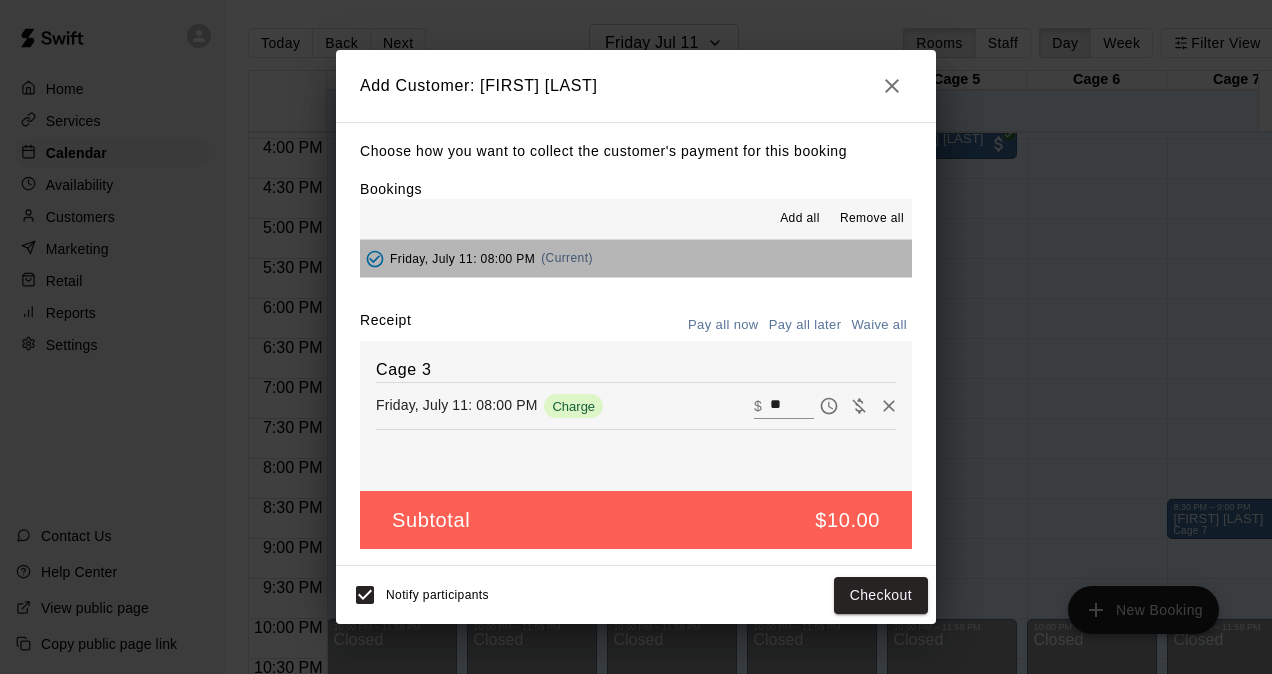 click on "Friday, July 11: 08:00 PM (Current)" at bounding box center (636, 258) 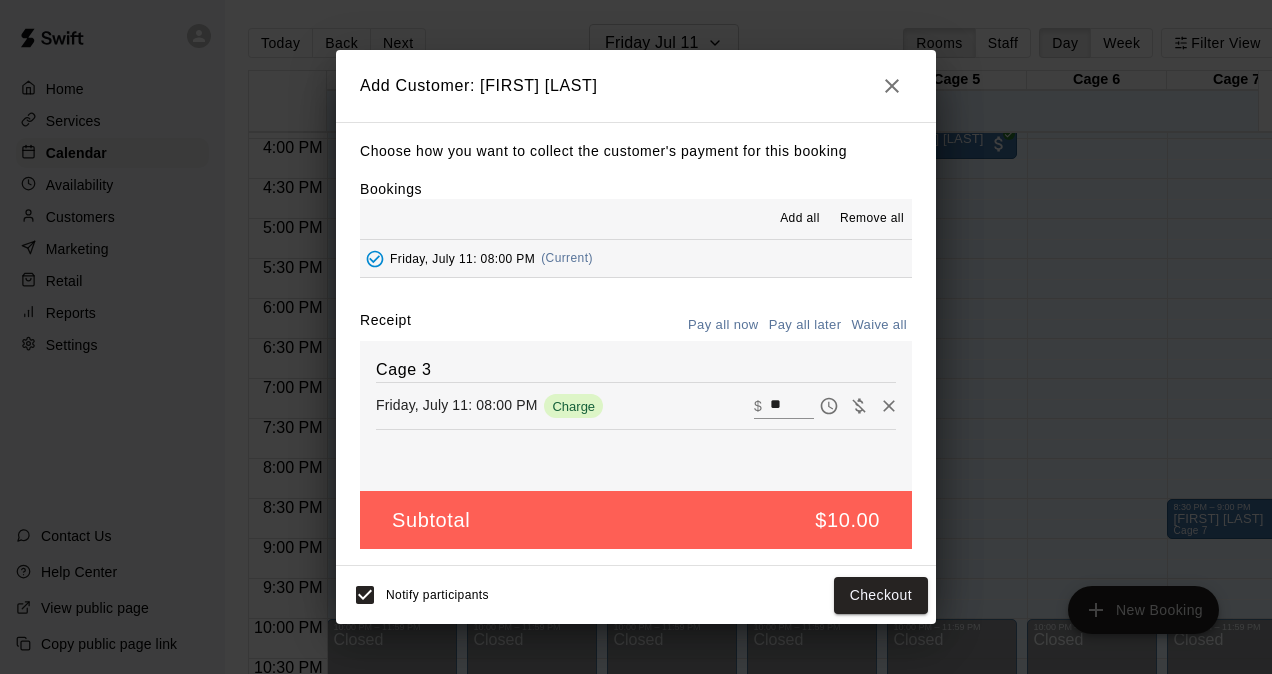 click 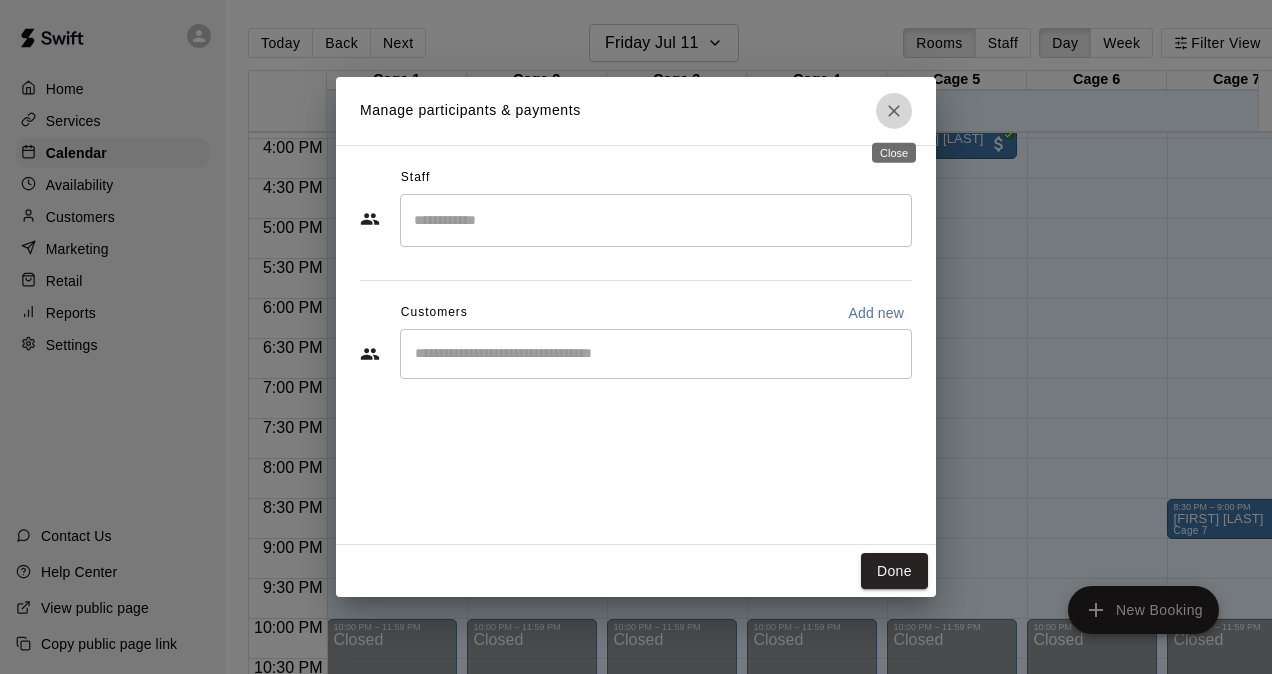 click 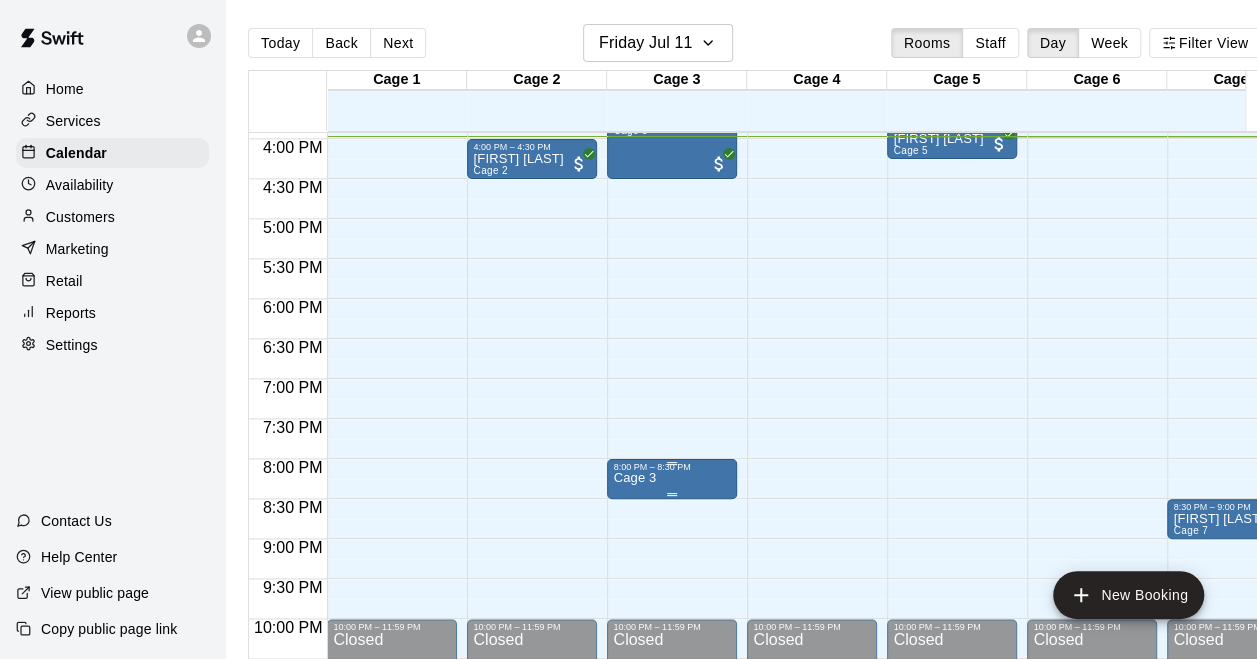 click on "8:00 PM – 8:30 PM" at bounding box center (672, 467) 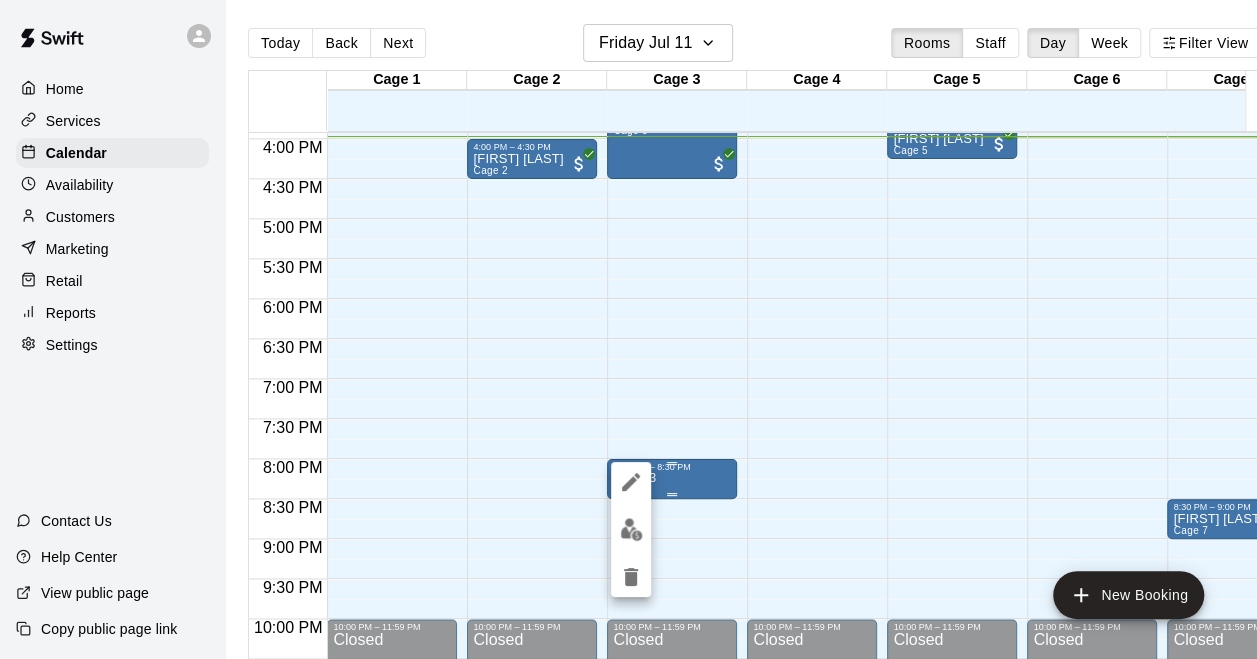 click at bounding box center (628, 329) 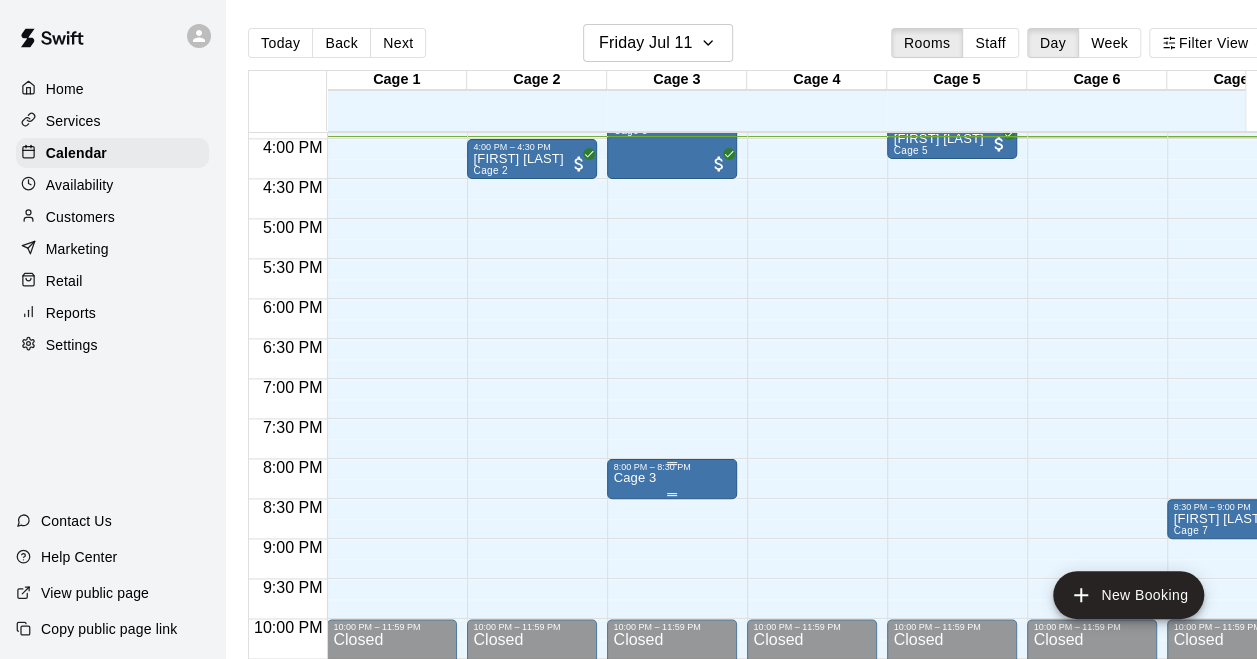 click on "8:00 PM – 8:30 PM" at bounding box center [672, 467] 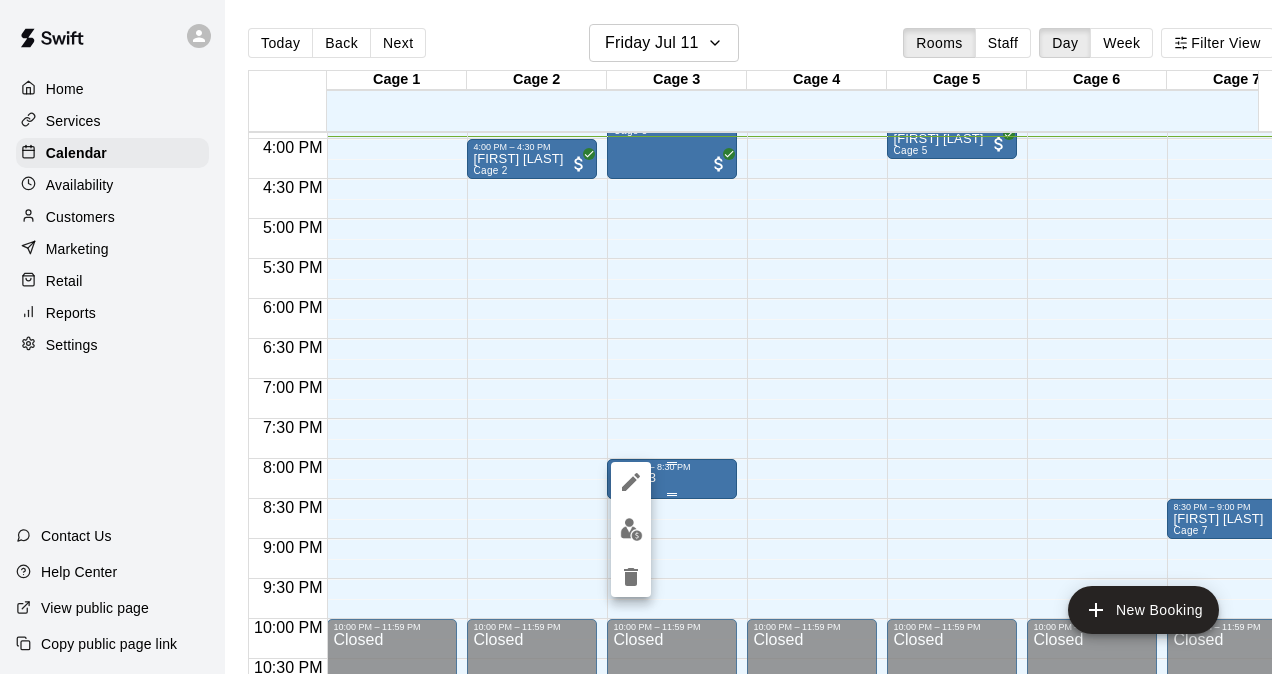 click at bounding box center (636, 337) 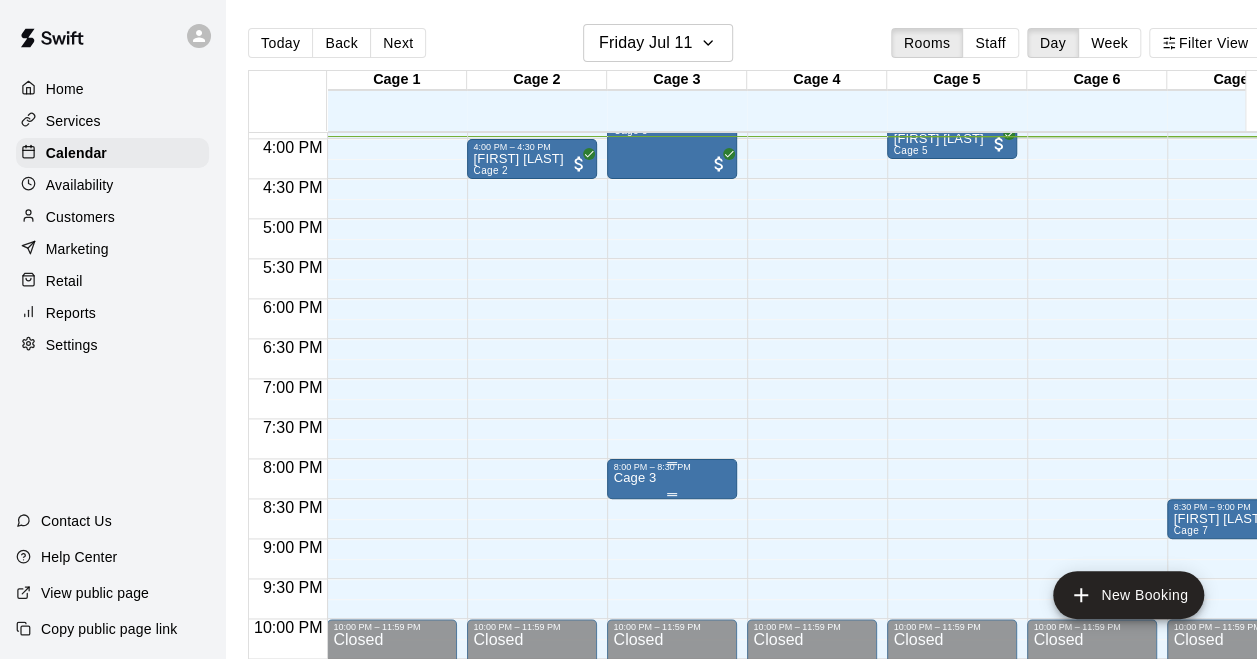 click on "8:00 PM – 8:30 PM" at bounding box center [672, 467] 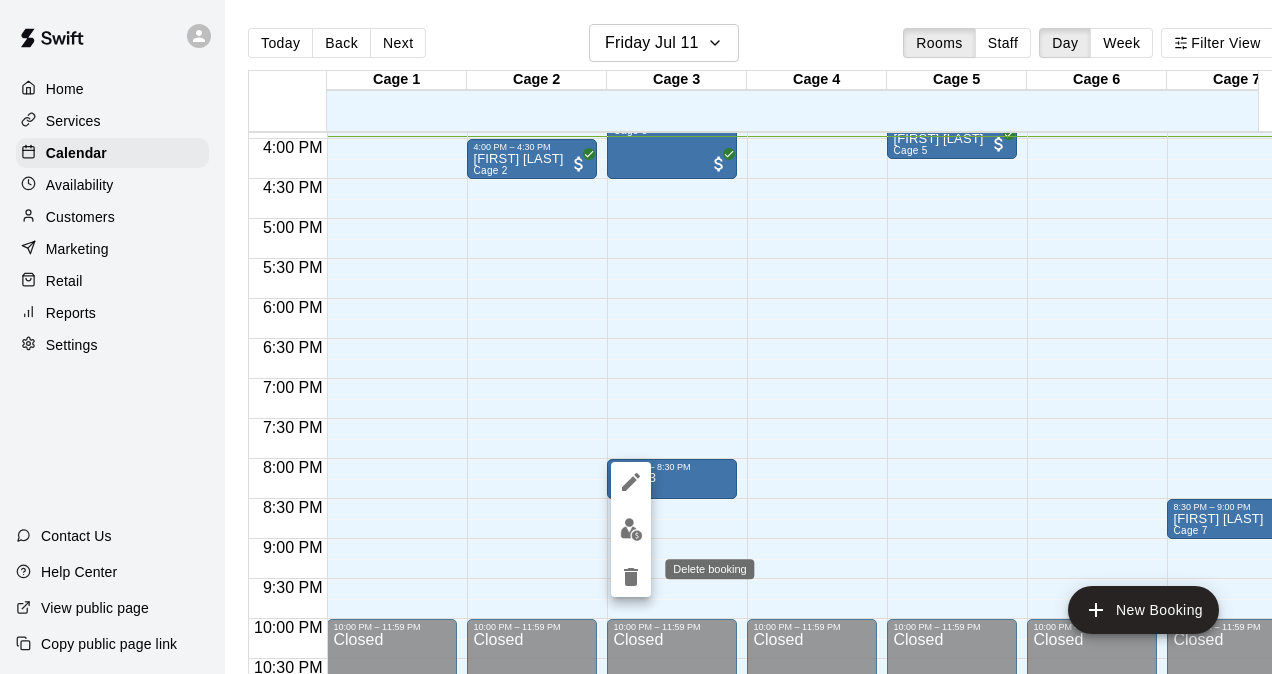 click 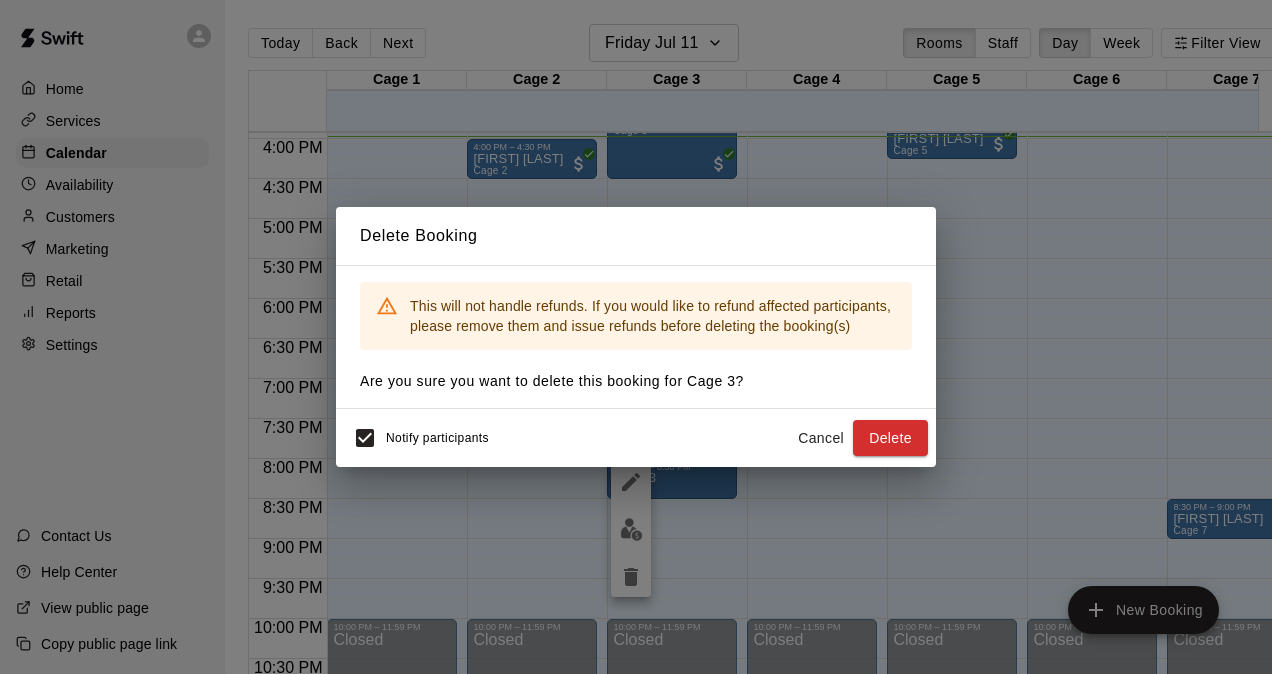 click on "Cancel" at bounding box center (821, 438) 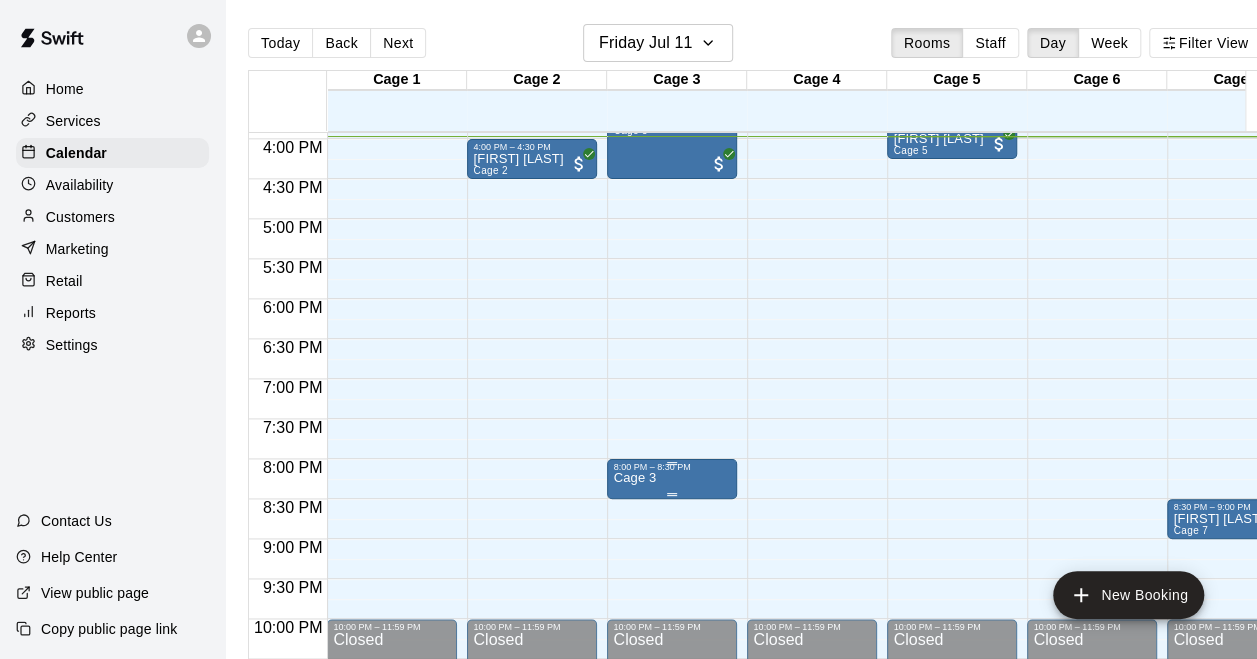 click on "Cage 3" at bounding box center [672, 801] 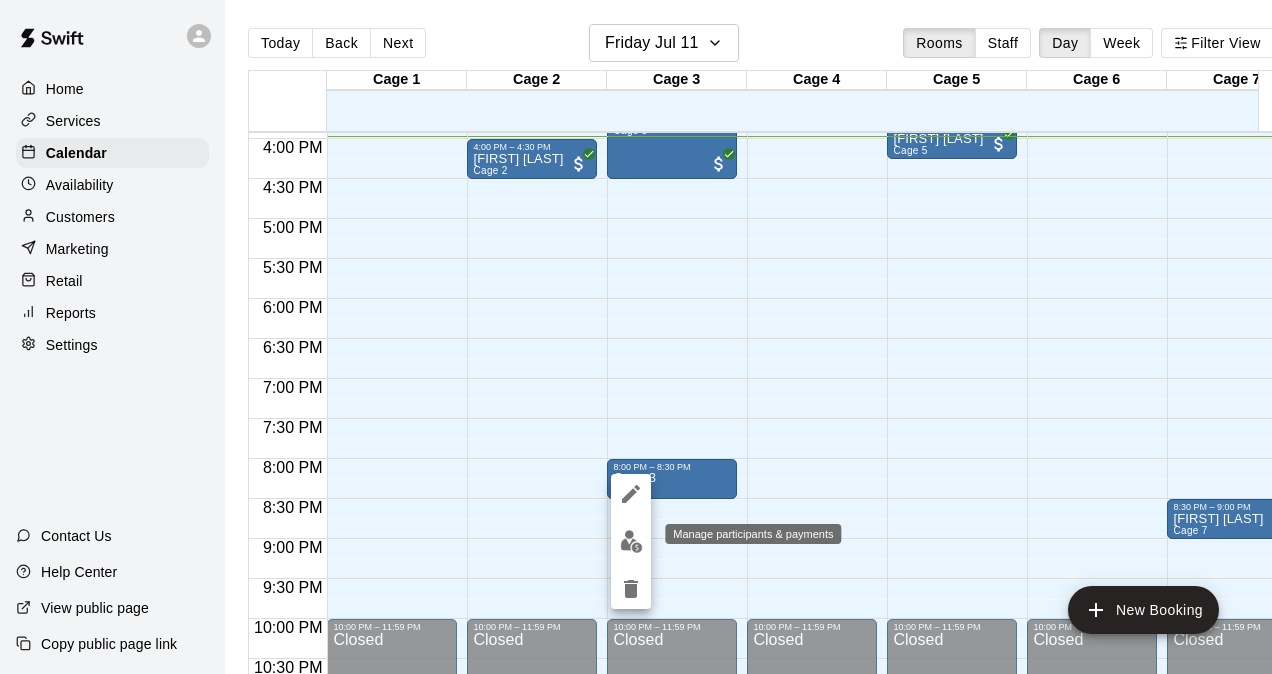 click at bounding box center [631, 541] 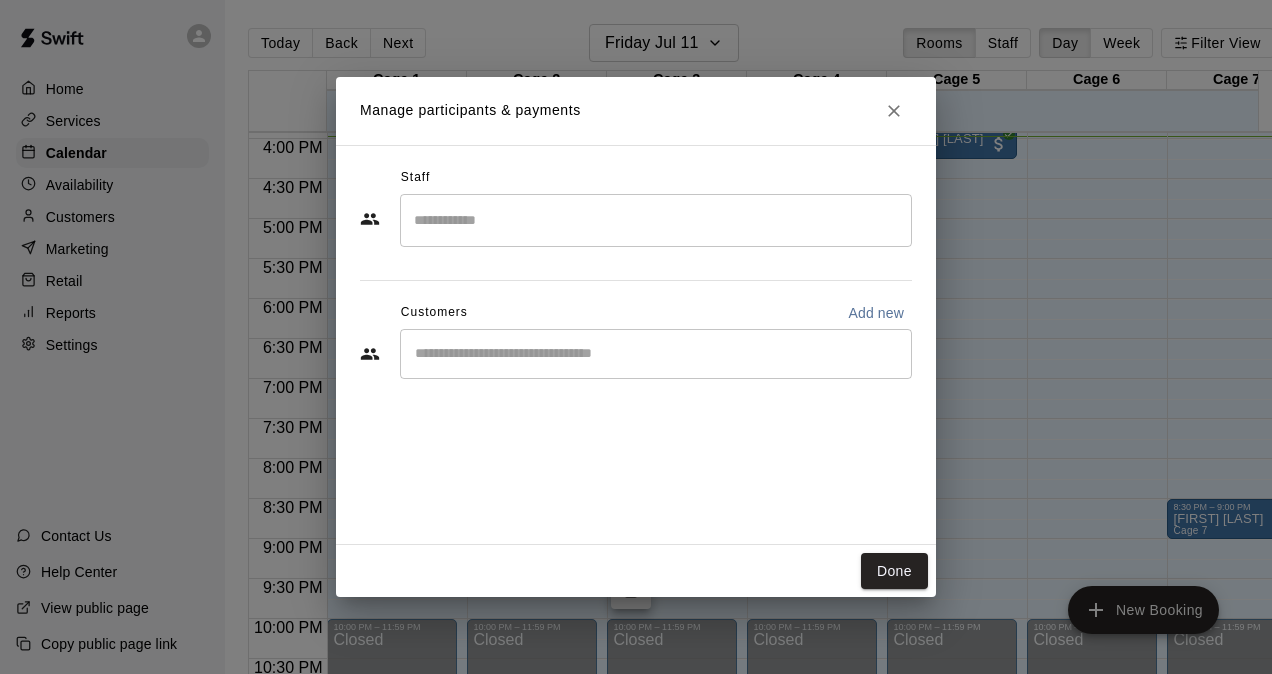 click 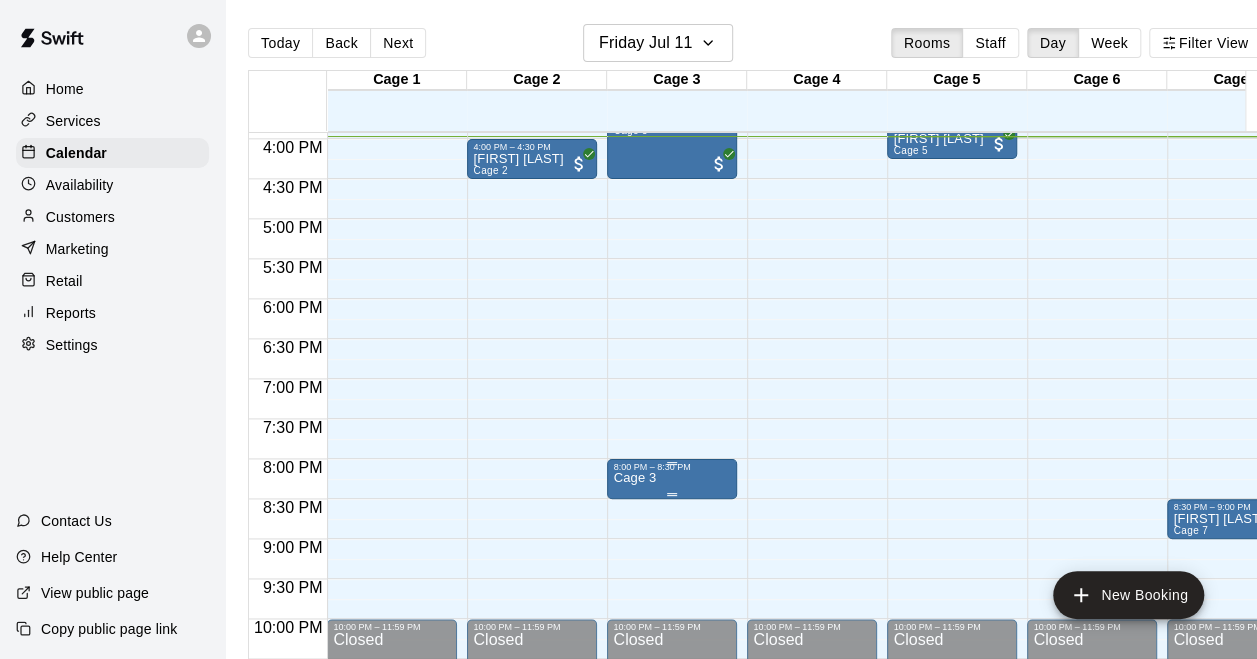 click on "8:00 PM – 8:30 PM" at bounding box center [672, 467] 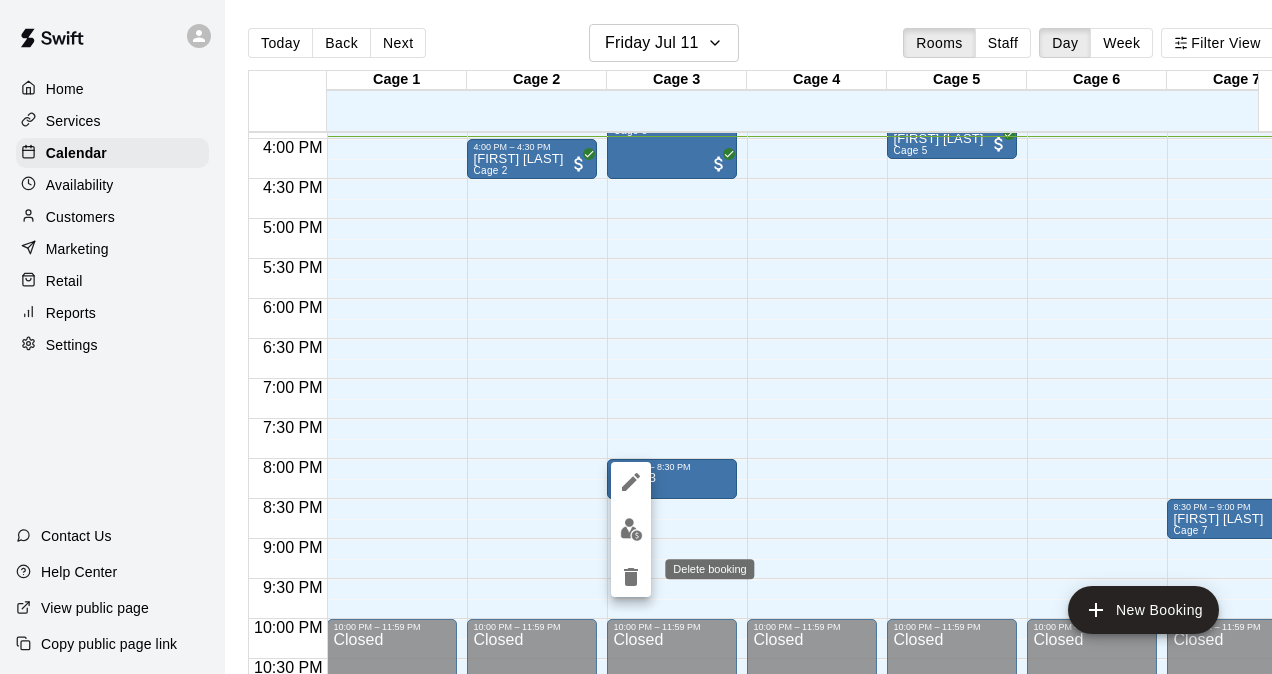 click 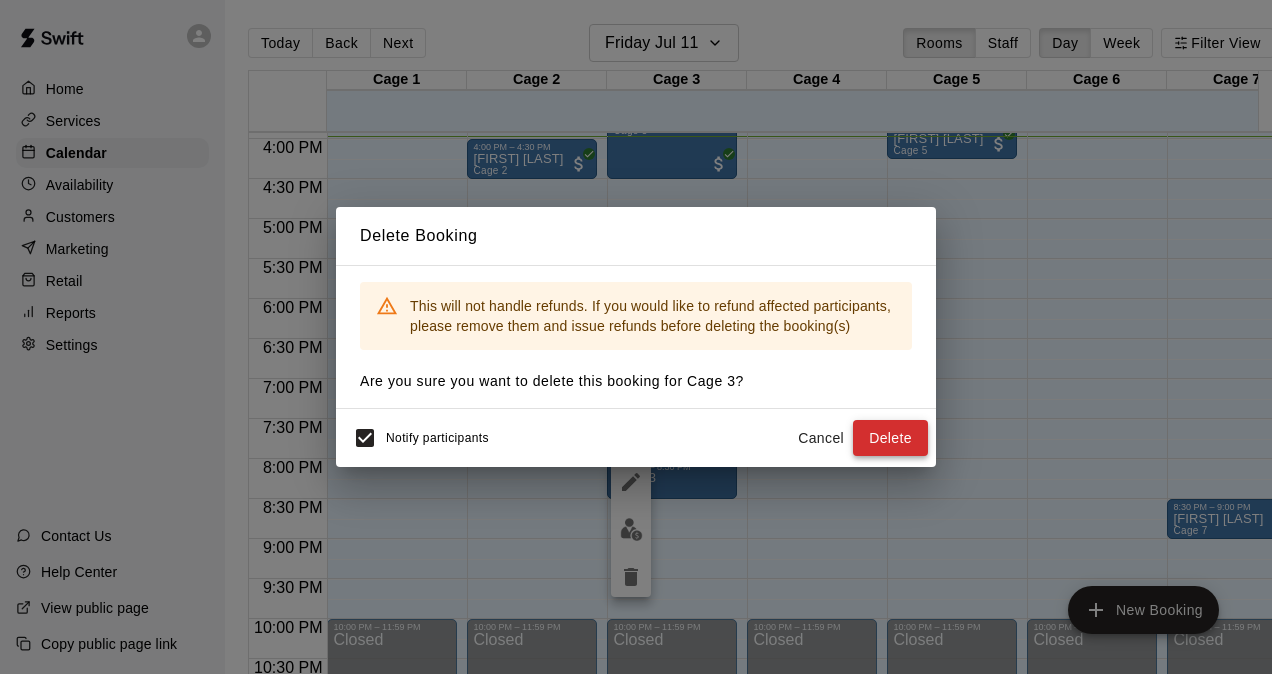 click on "Delete" at bounding box center [890, 438] 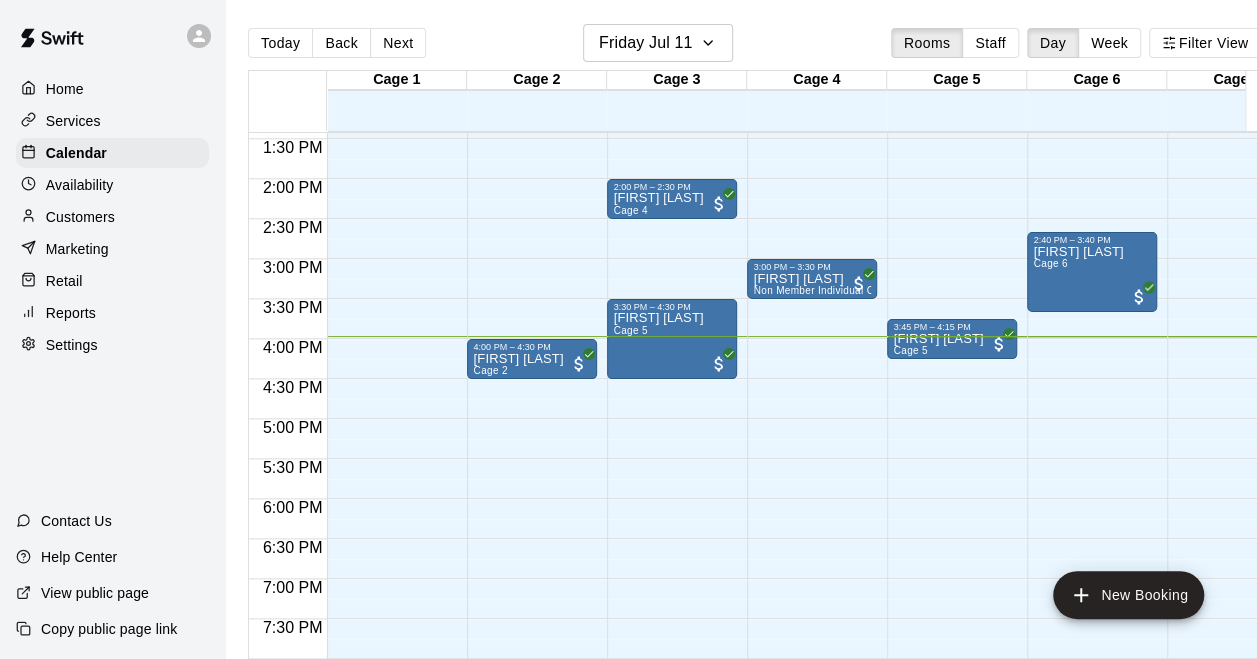 scroll, scrollTop: 1274, scrollLeft: 0, axis: vertical 